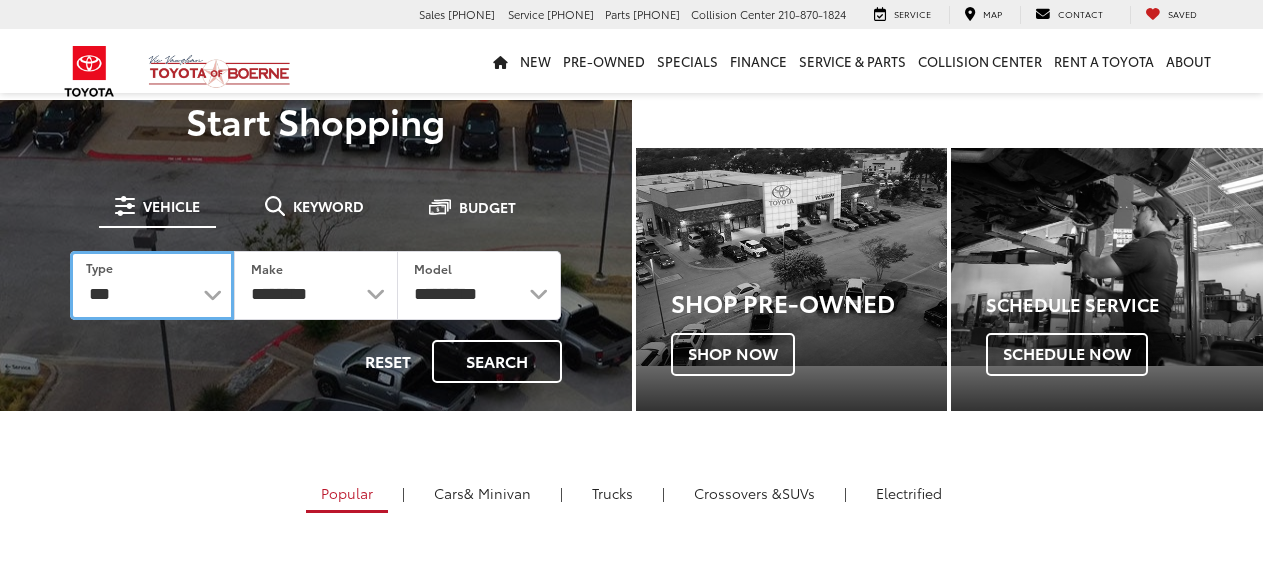 click on "***
***
****
*********" at bounding box center [152, 285] 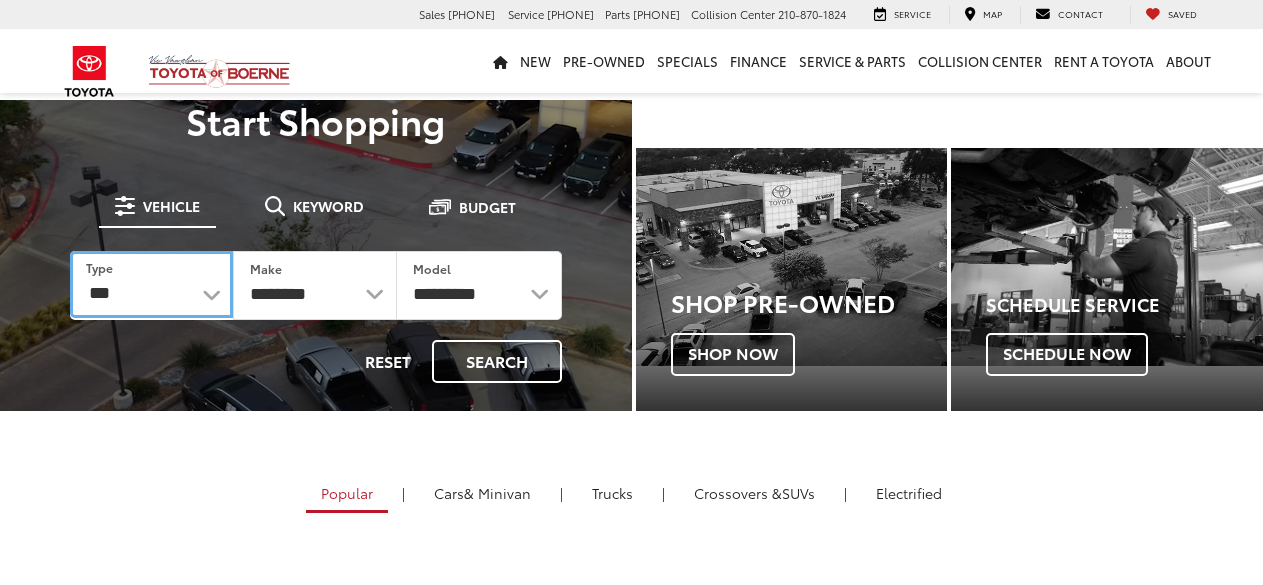 scroll, scrollTop: 0, scrollLeft: 0, axis: both 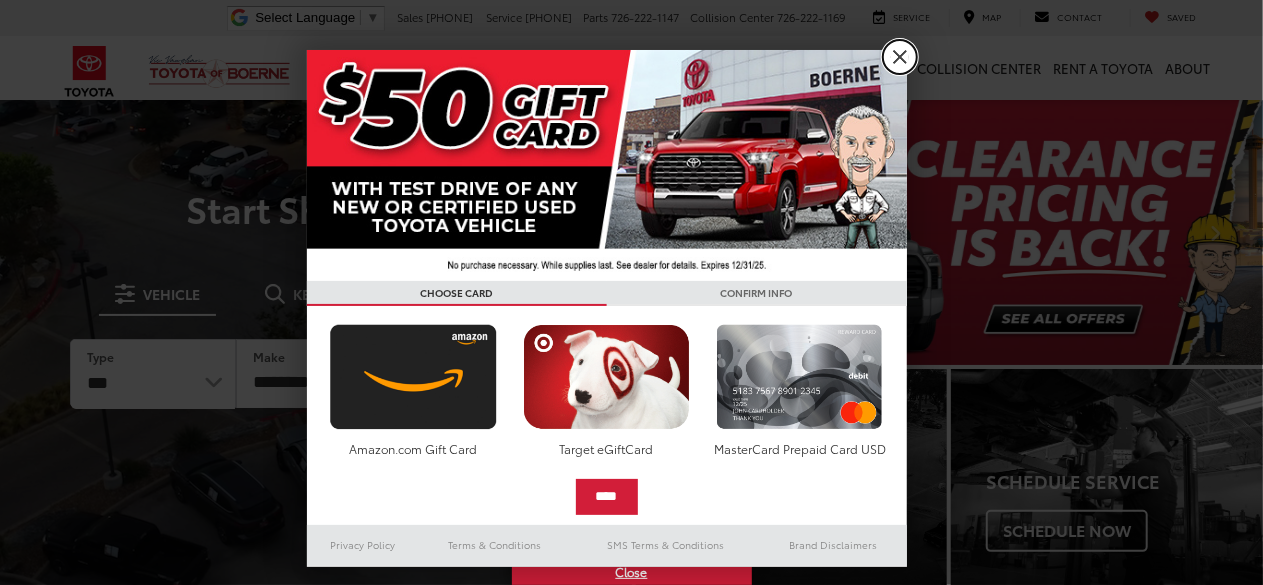 click on "X" at bounding box center [900, 57] 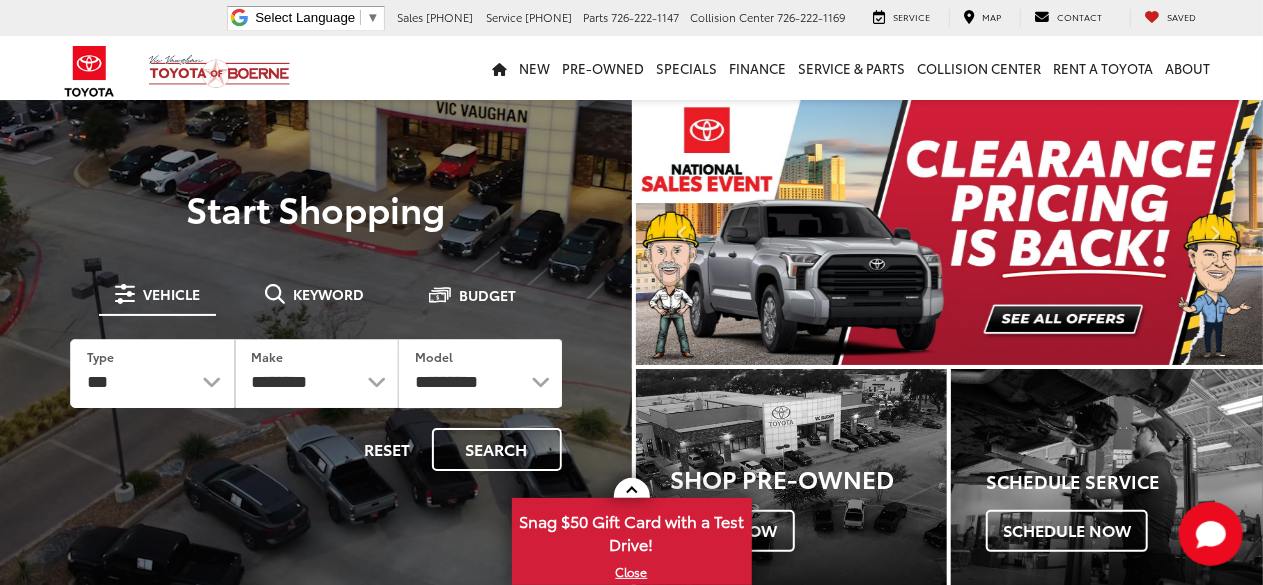 scroll, scrollTop: 0, scrollLeft: 0, axis: both 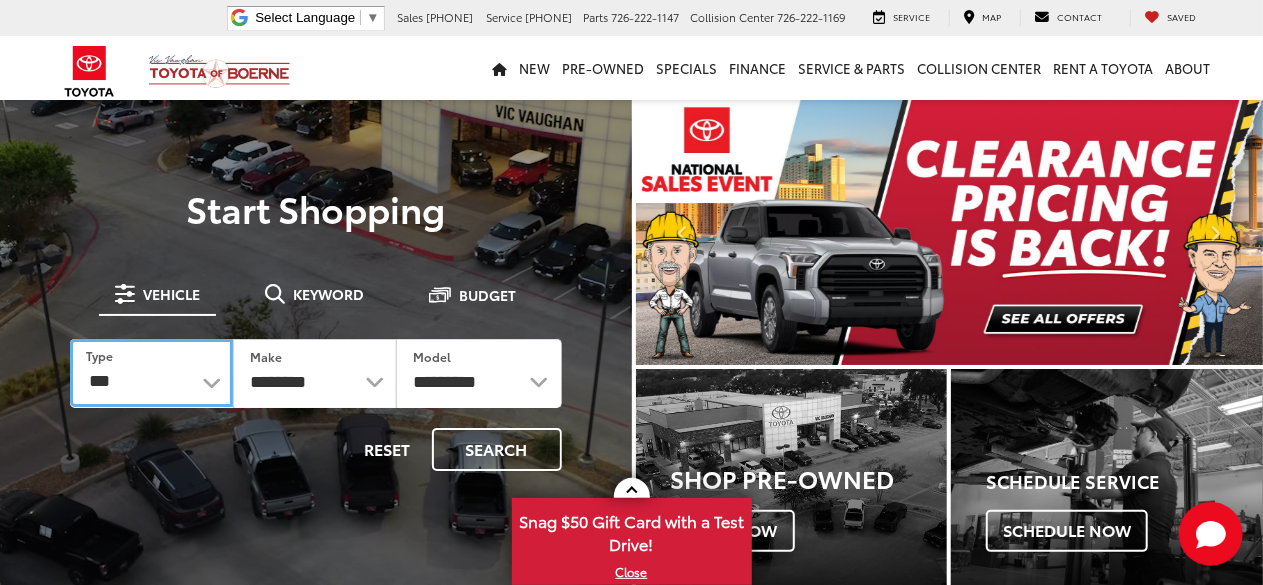 click on "***
***
****
*********" at bounding box center (151, 373) 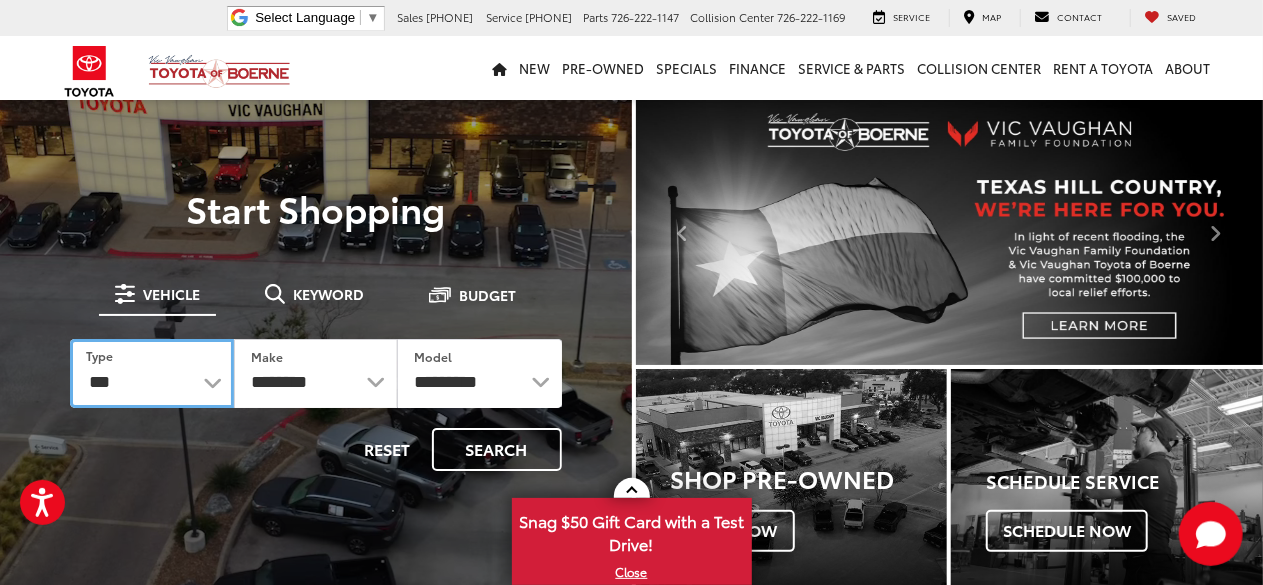 select on "******" 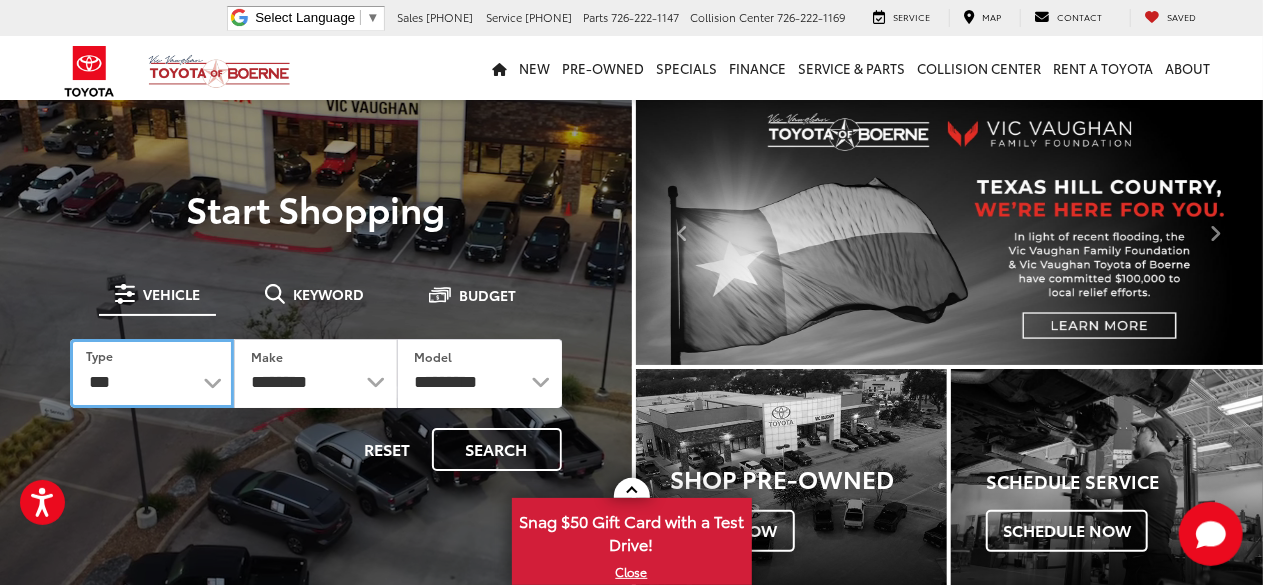click on "***
***
****
*********" at bounding box center [152, 373] 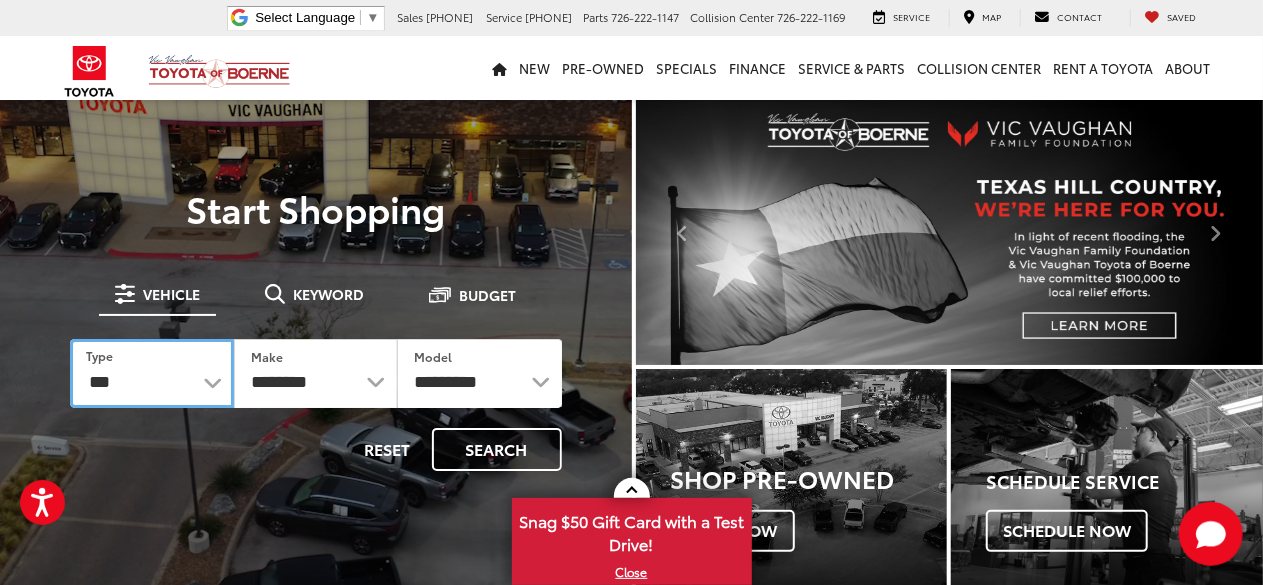 select 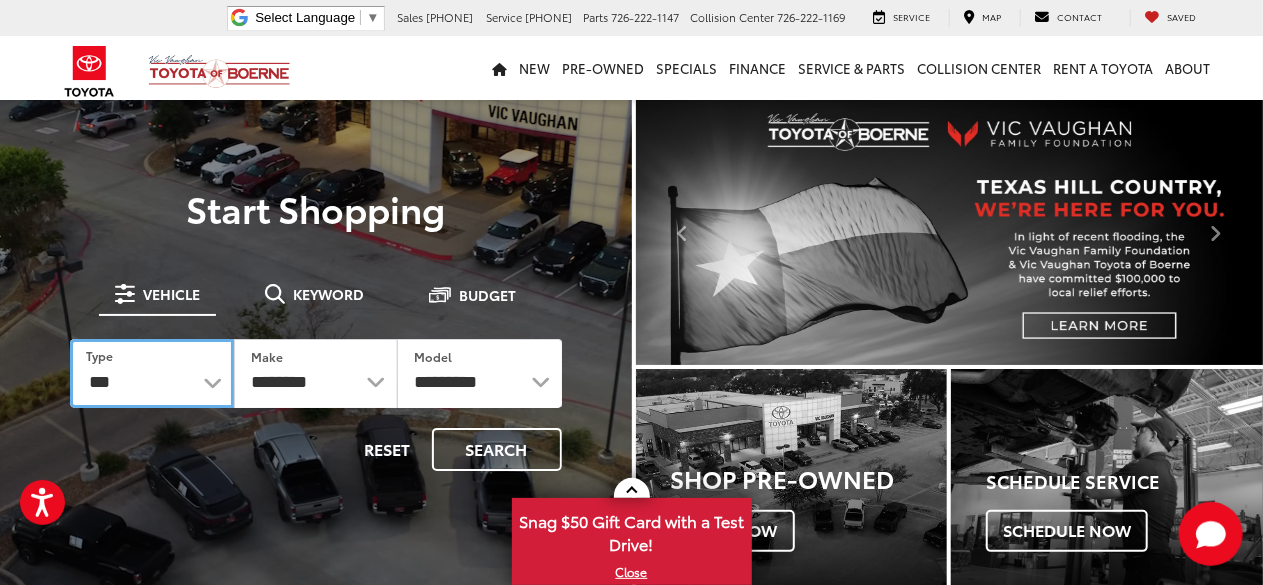 select 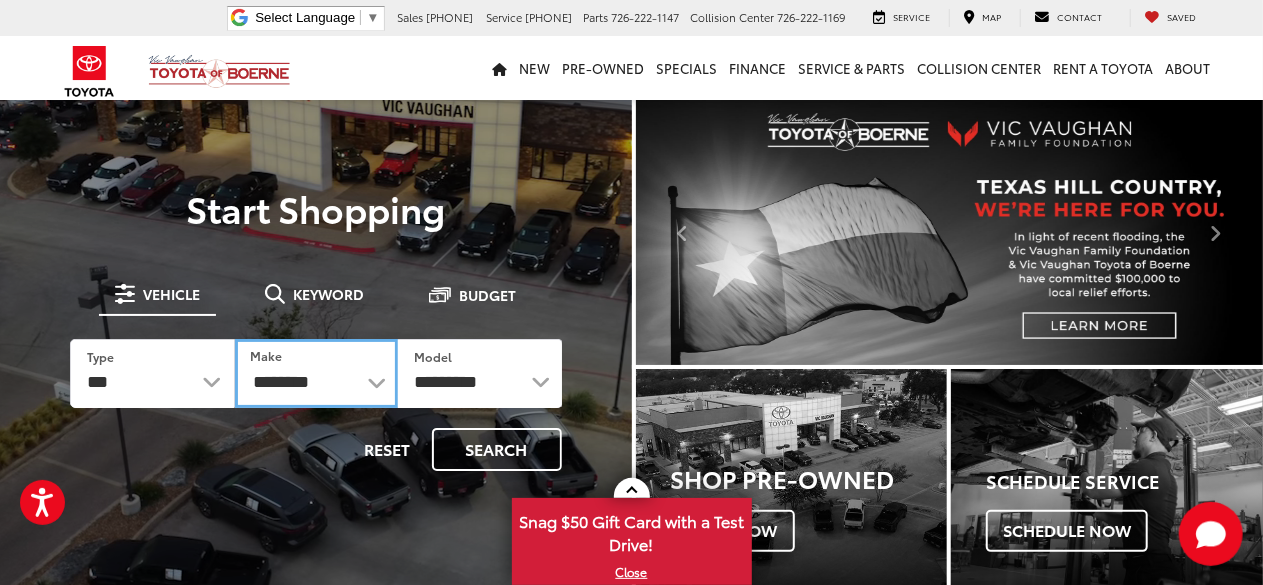 click on "**********" at bounding box center (317, 373) 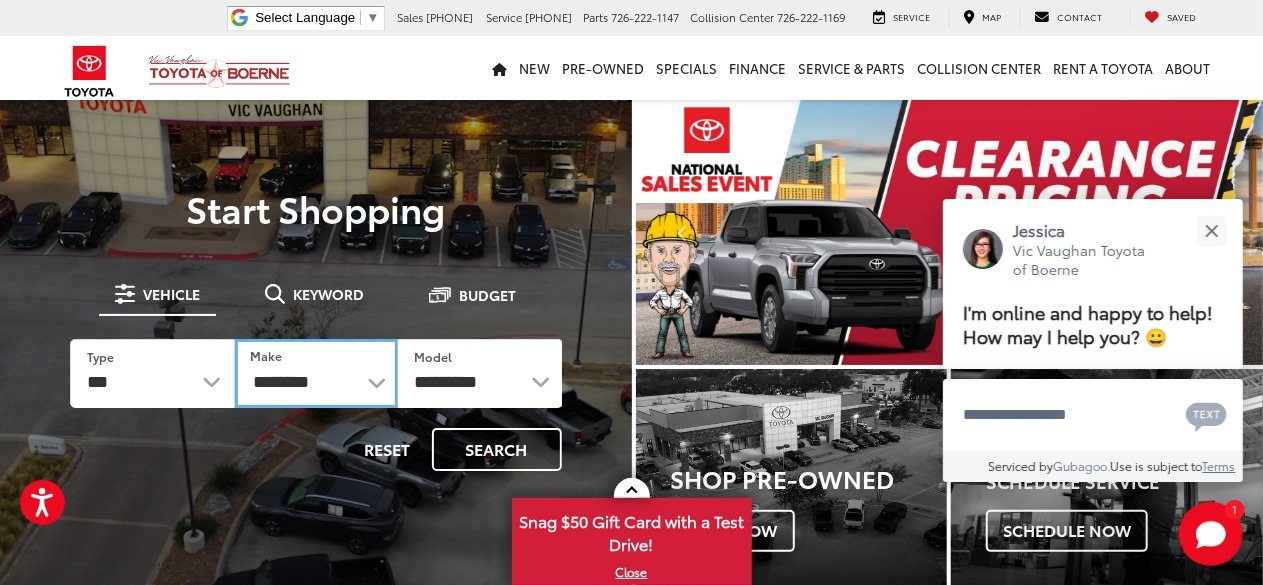 select on "******" 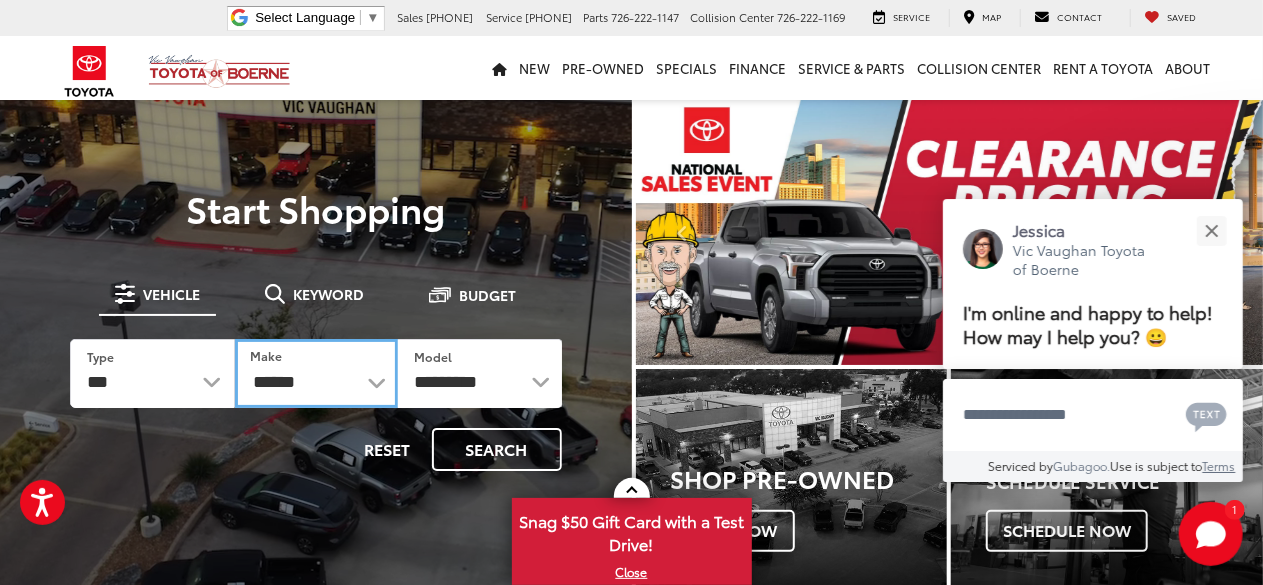click on "**********" at bounding box center [317, 373] 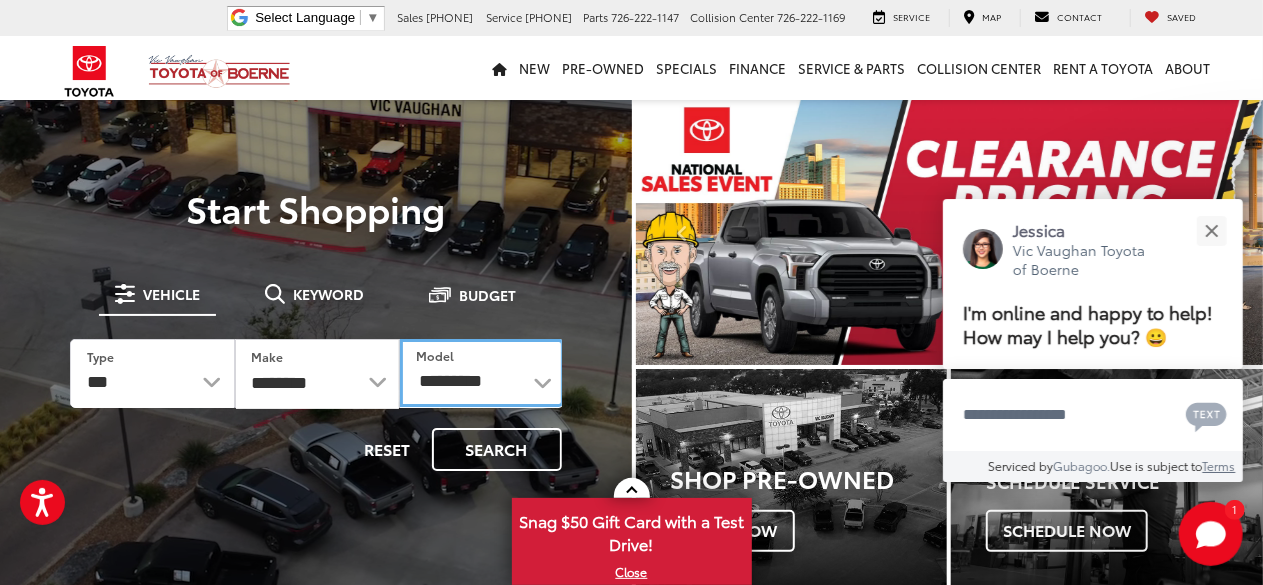 click on "**********" at bounding box center [481, 373] 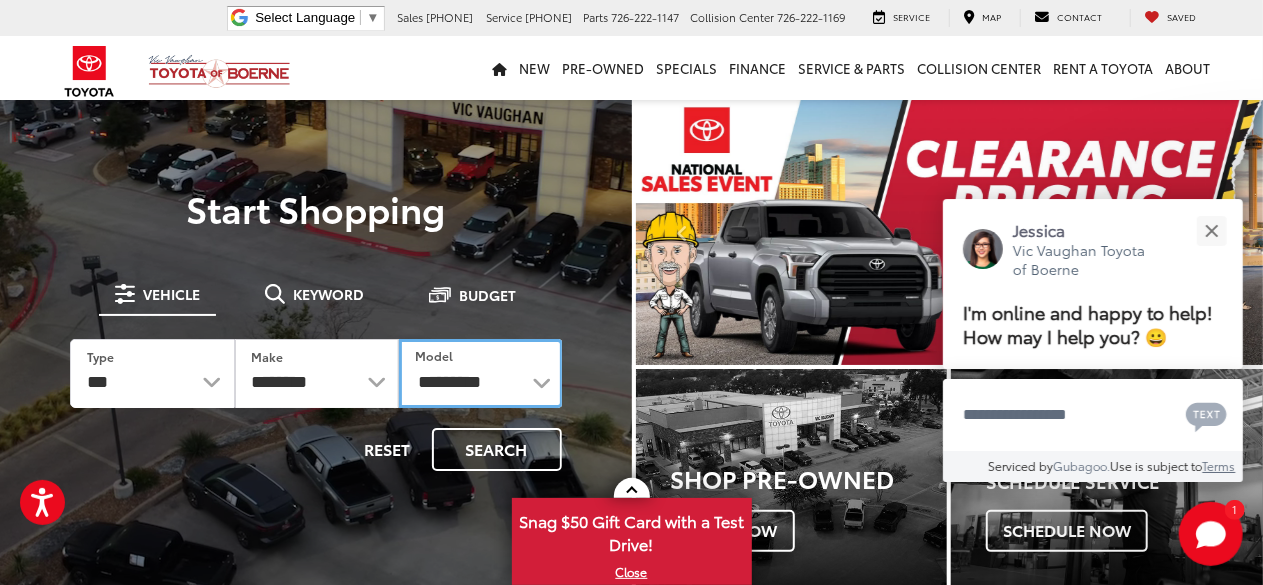 select on "****" 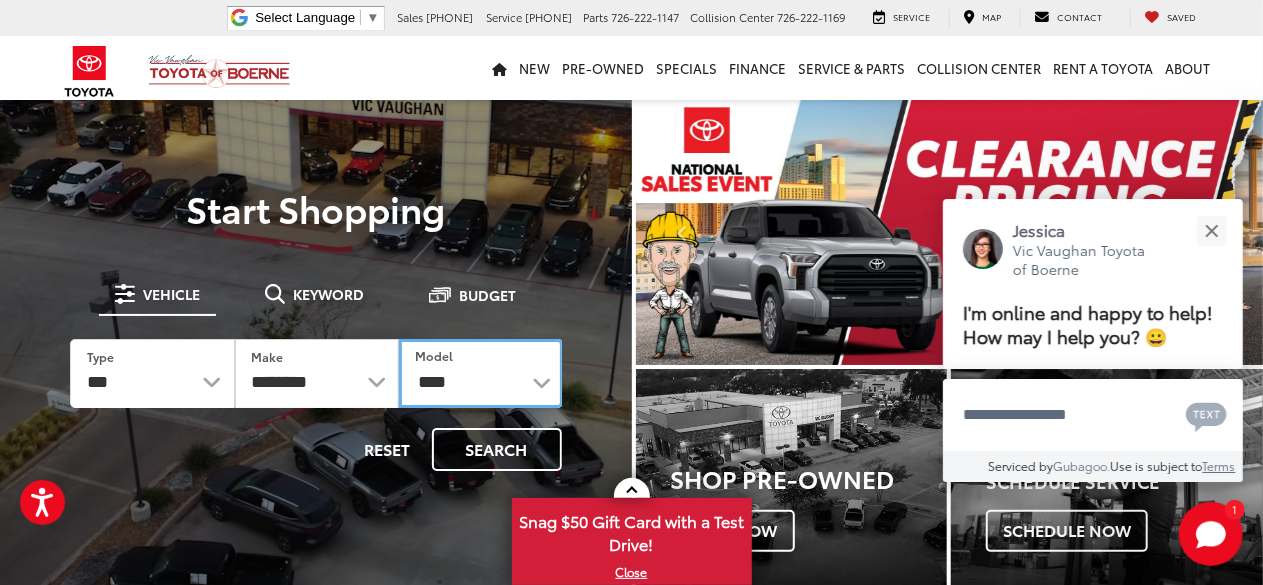 click on "**********" at bounding box center [481, 373] 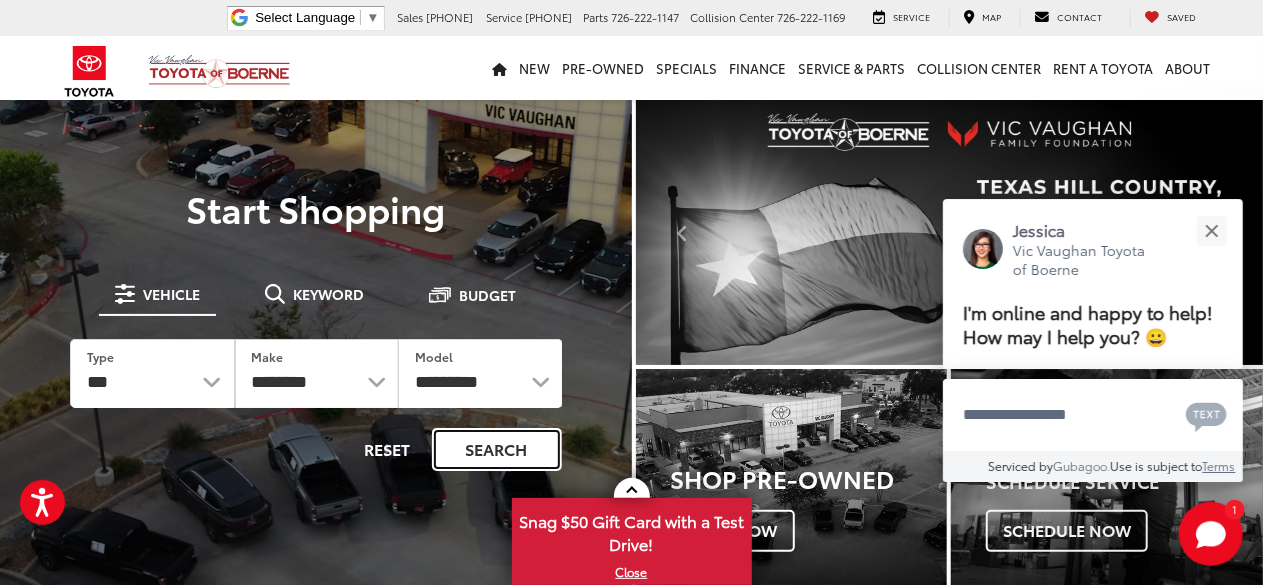 click on "Search" at bounding box center (497, 449) 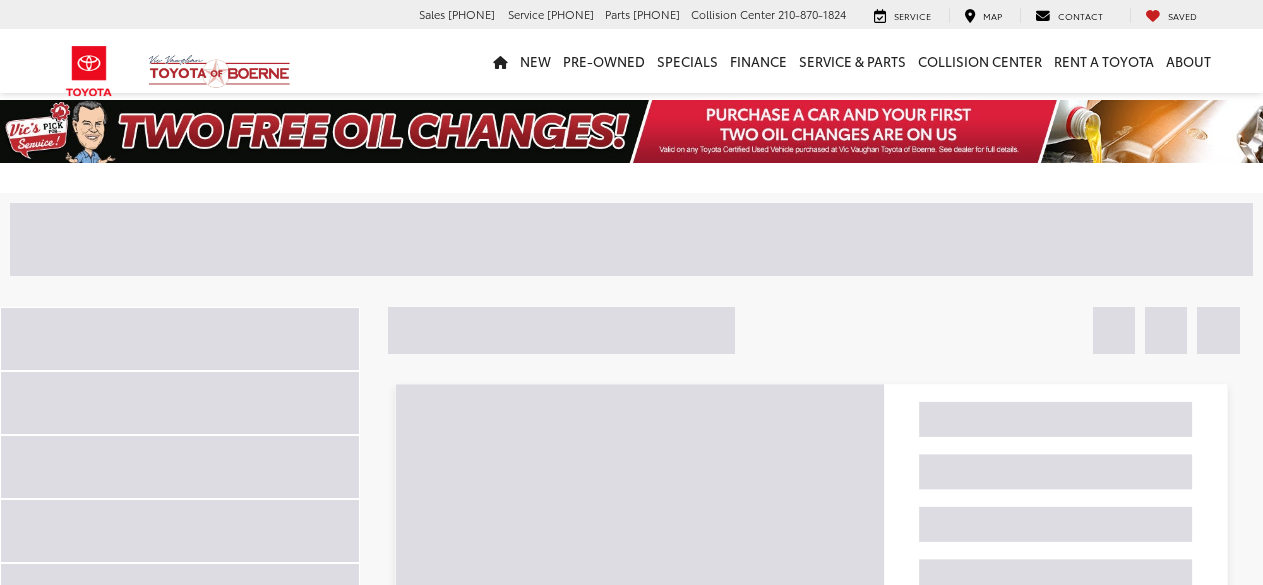 scroll, scrollTop: 0, scrollLeft: 0, axis: both 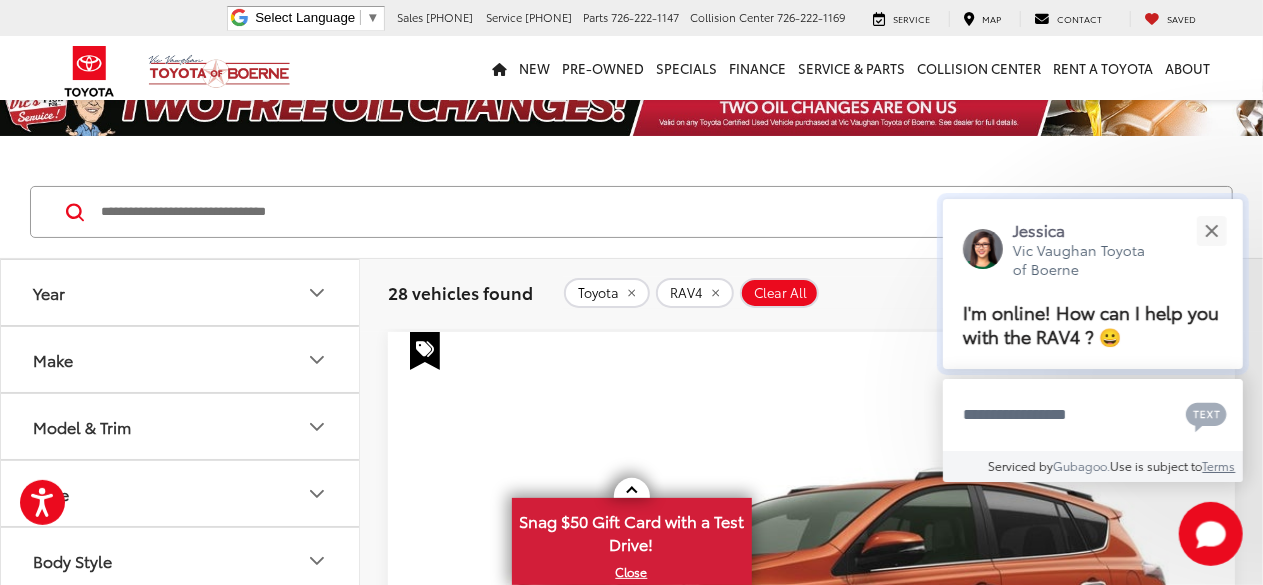 click on "Vic Vaughan Toyota of Boerne" at bounding box center [1087, 260] 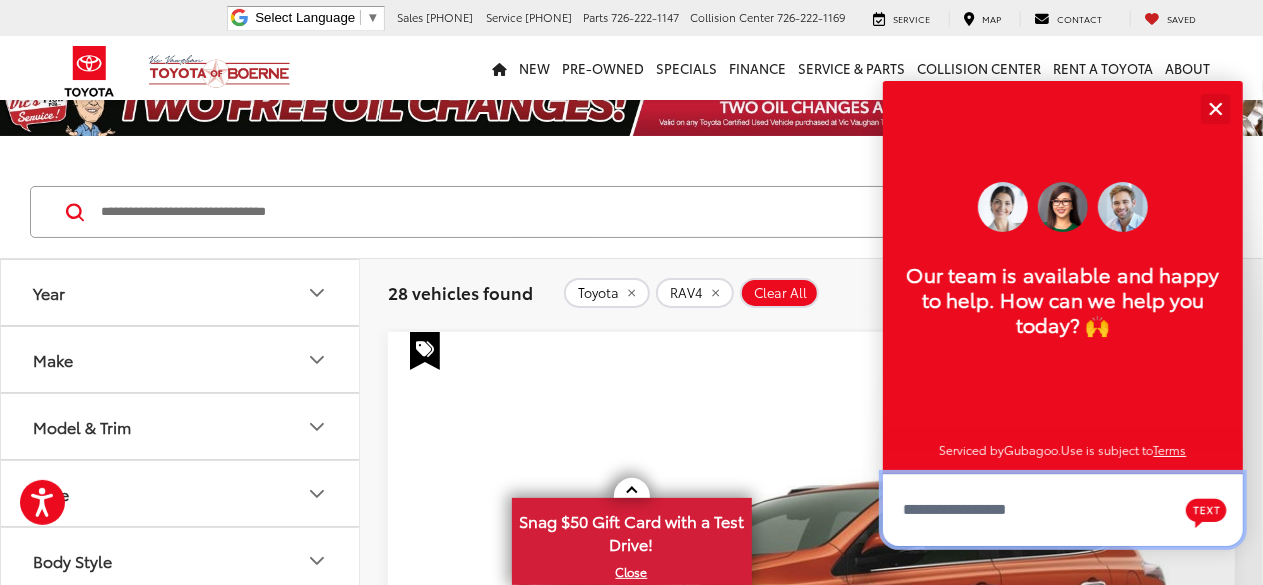 scroll, scrollTop: 24, scrollLeft: 0, axis: vertical 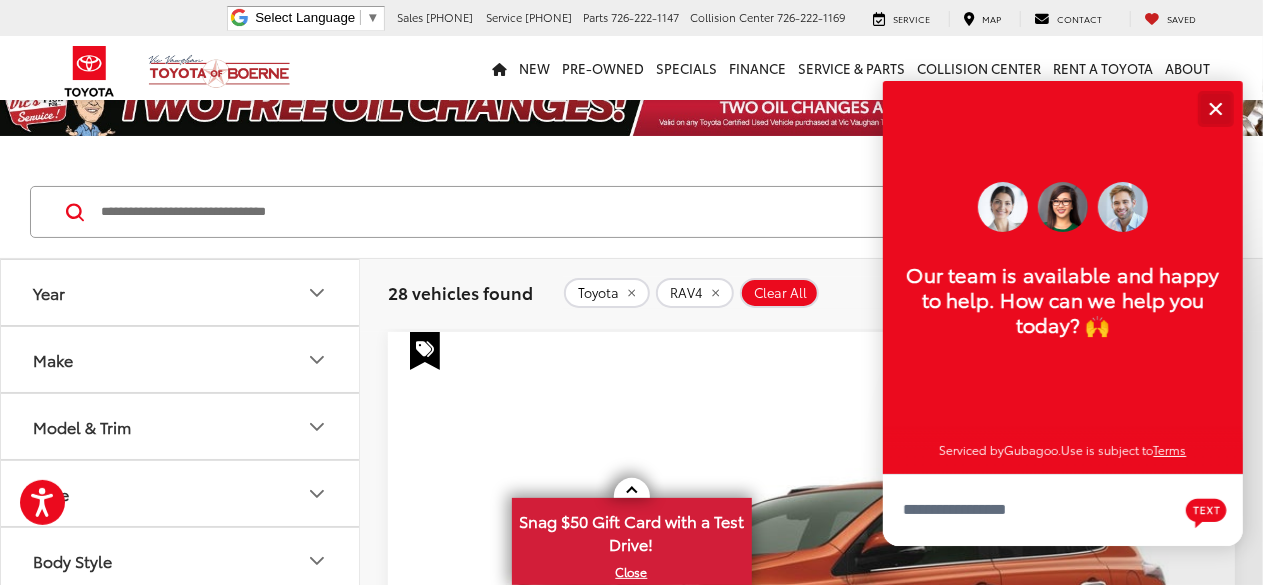 click at bounding box center (1215, 108) 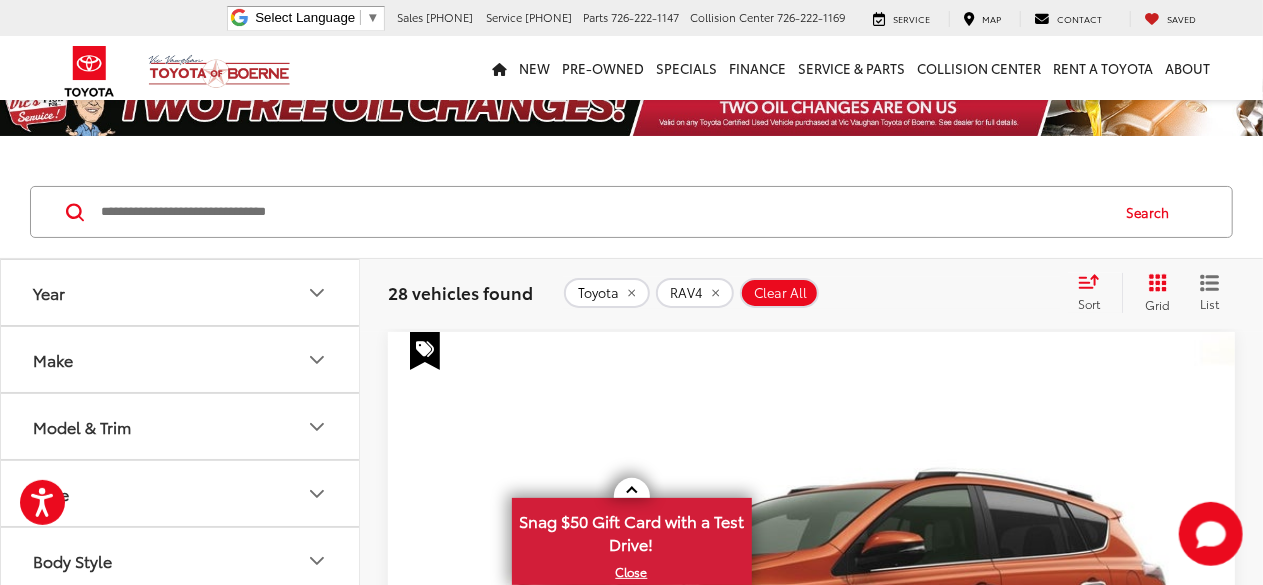 click on "Sort" at bounding box center (1095, 293) 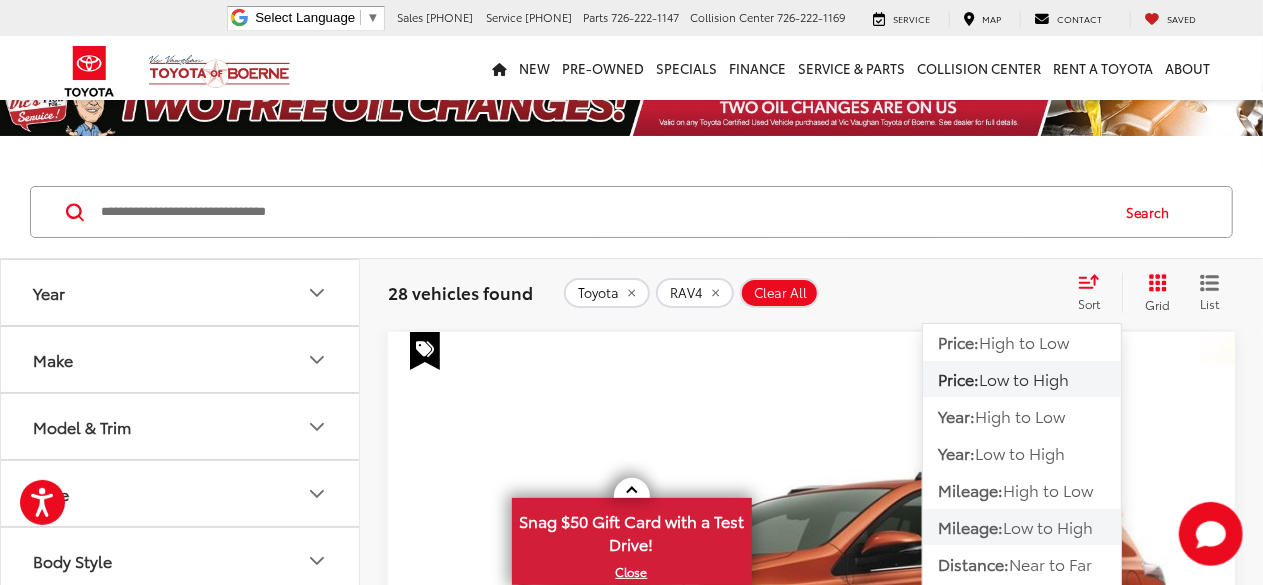 click on "Mileage:" at bounding box center [970, 526] 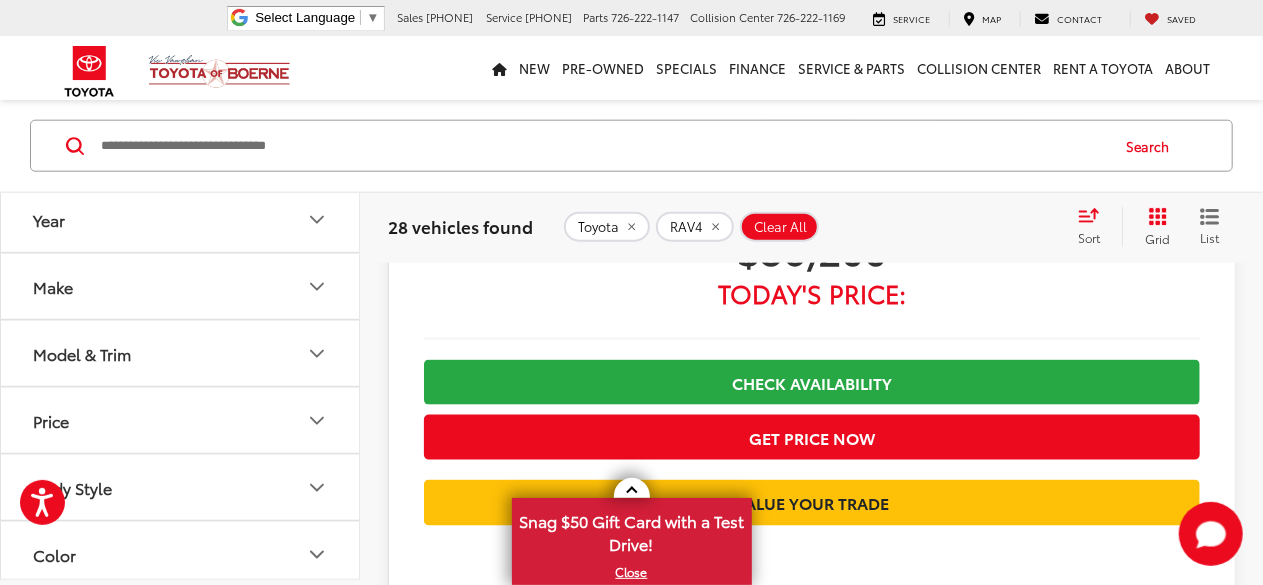 scroll, scrollTop: 1107, scrollLeft: 0, axis: vertical 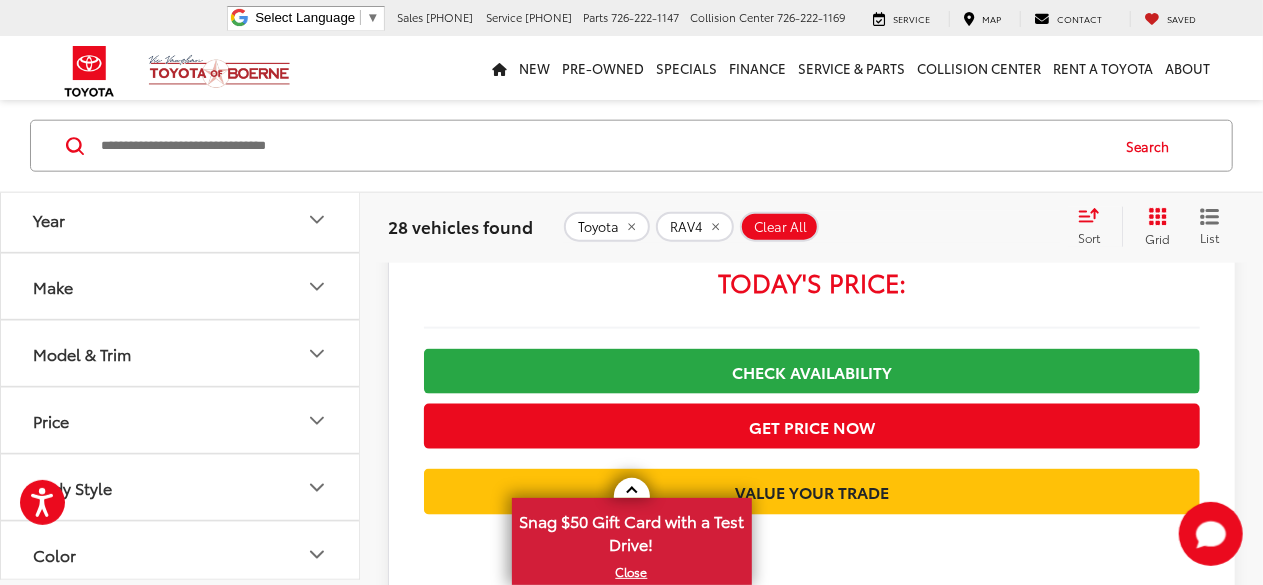 click on "Get Price Now" at bounding box center (812, 1969) 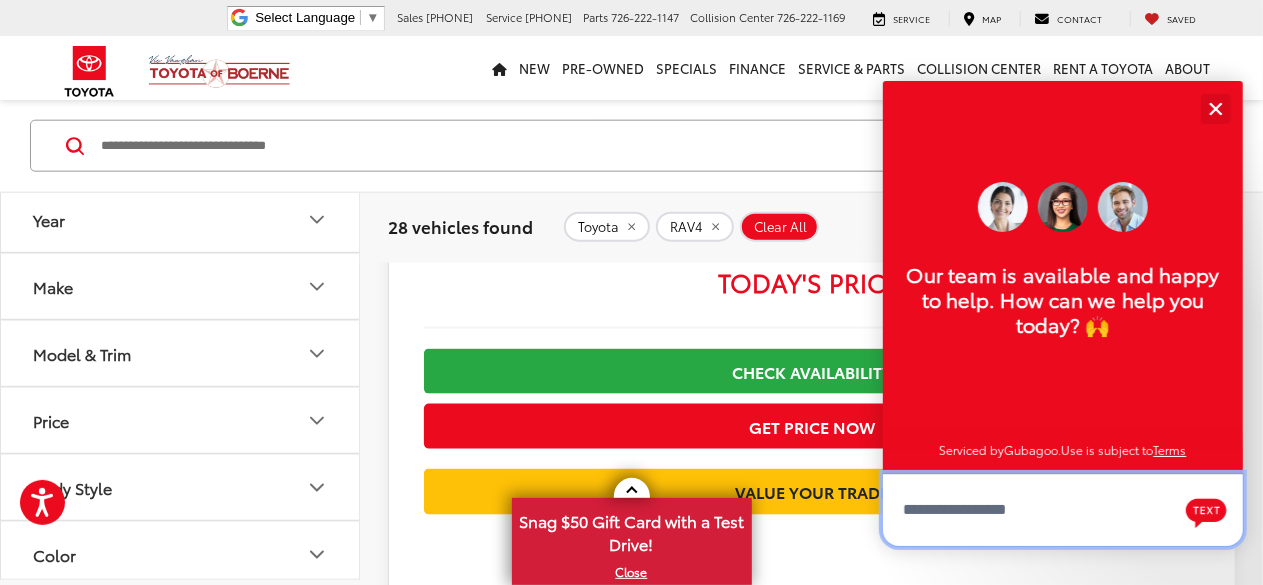 scroll, scrollTop: 24, scrollLeft: 0, axis: vertical 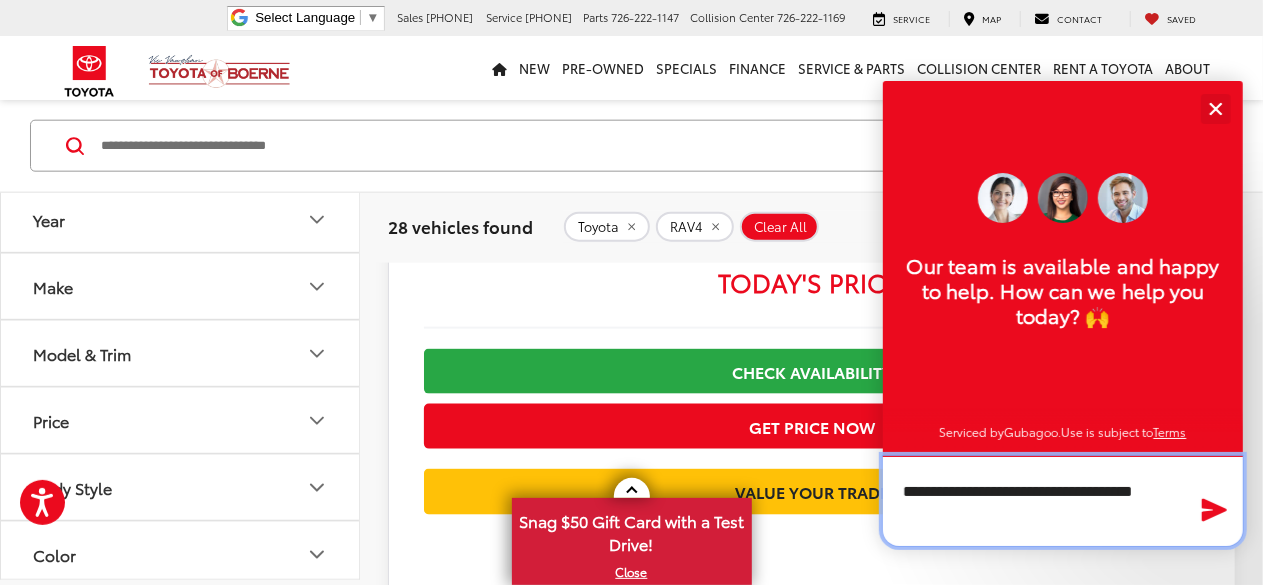 type on "**********" 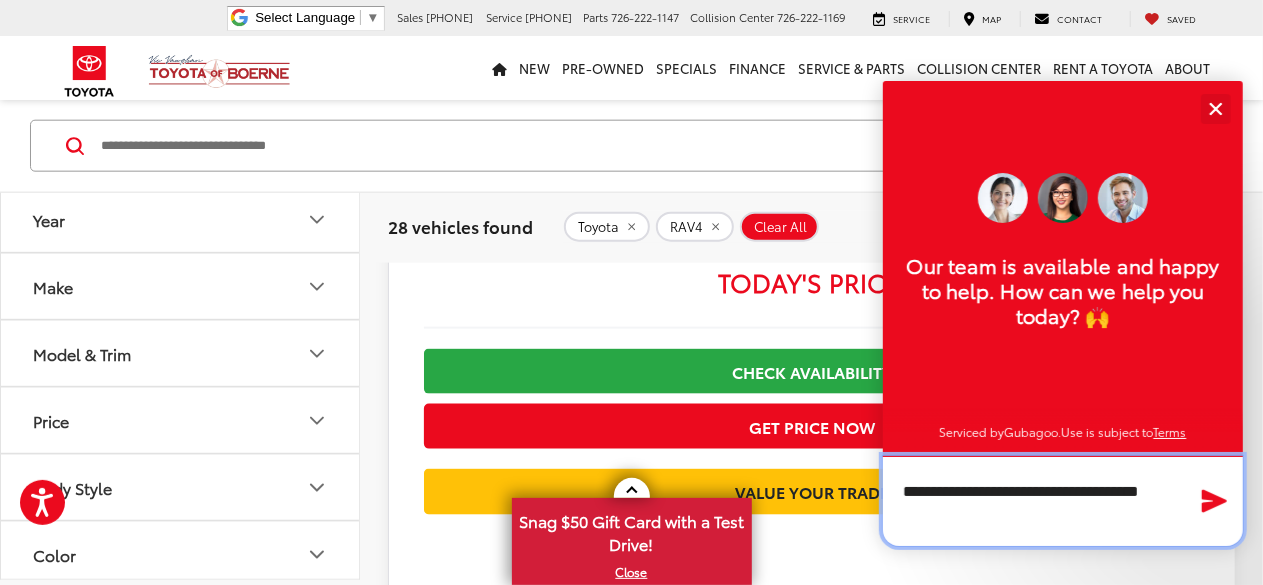 type 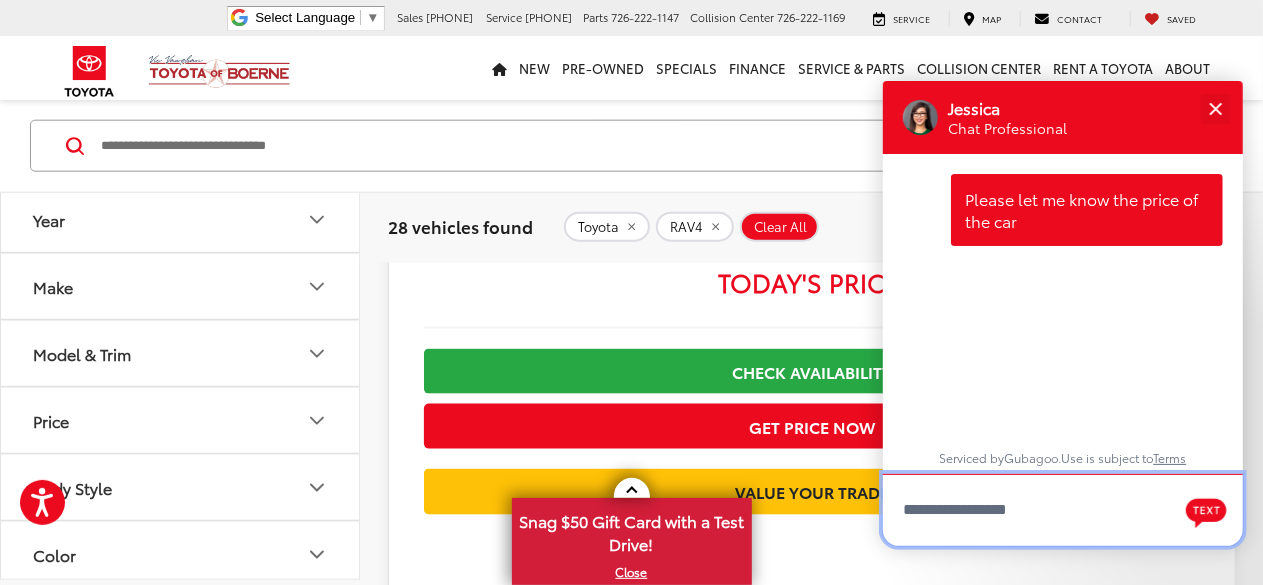 scroll, scrollTop: 0, scrollLeft: 0, axis: both 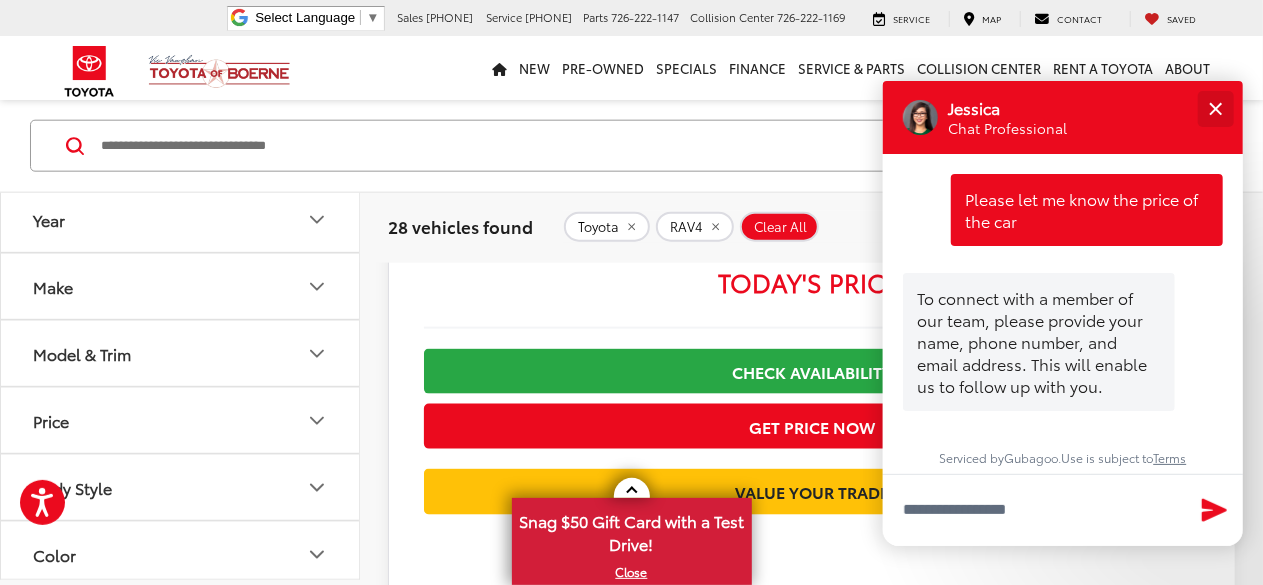 click at bounding box center (1215, 108) 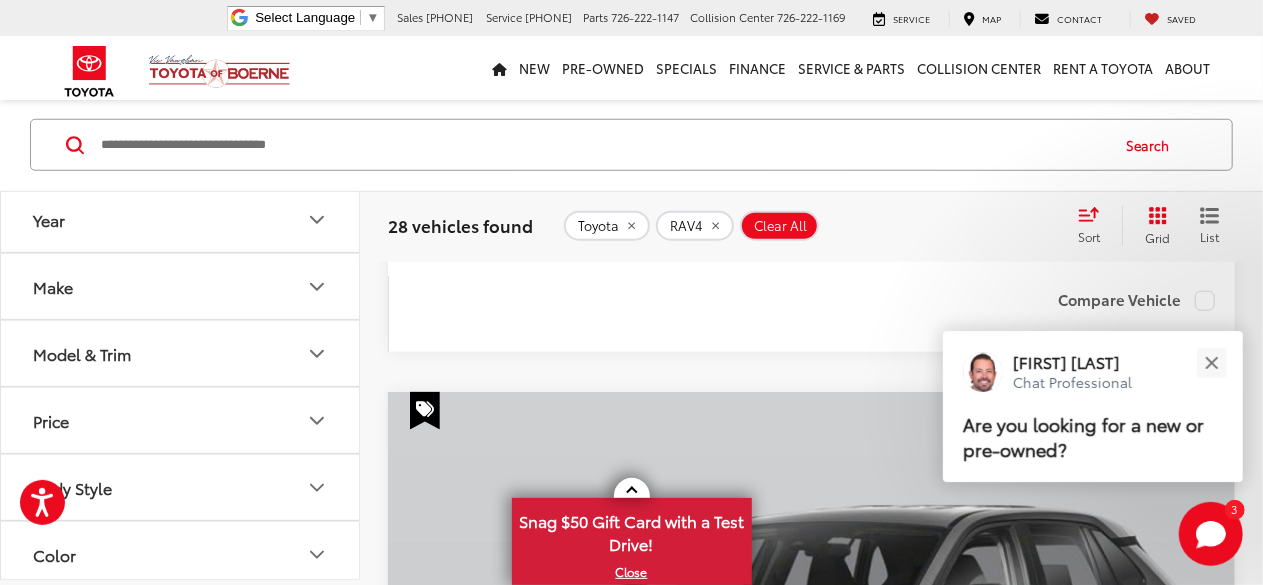 scroll, scrollTop: 4833, scrollLeft: 0, axis: vertical 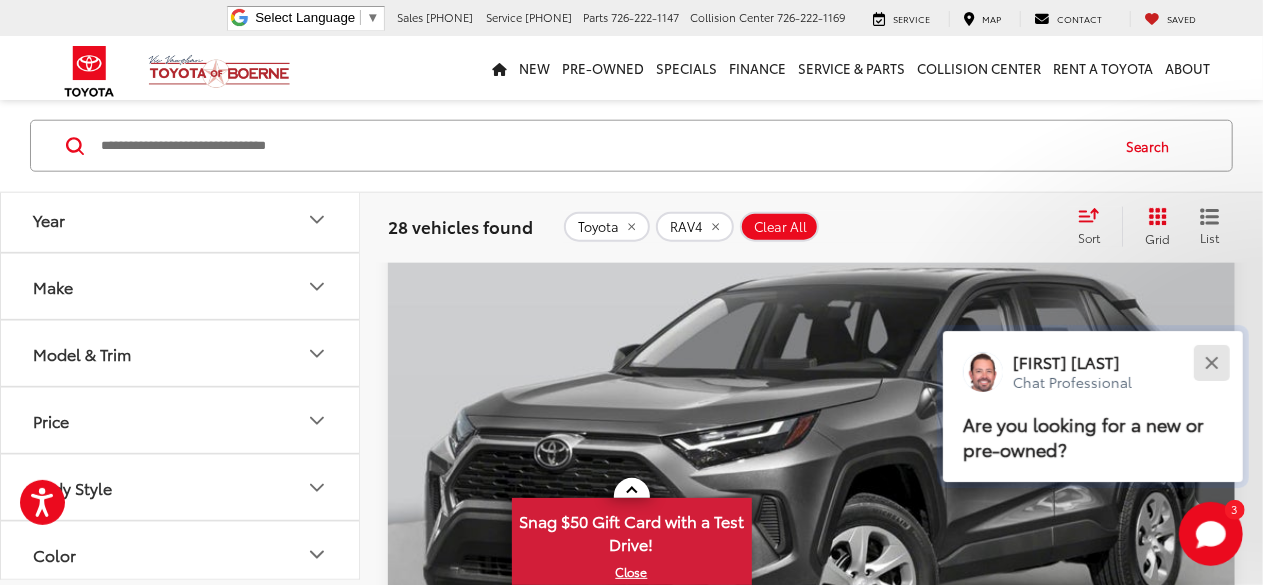 click at bounding box center [1211, 362] 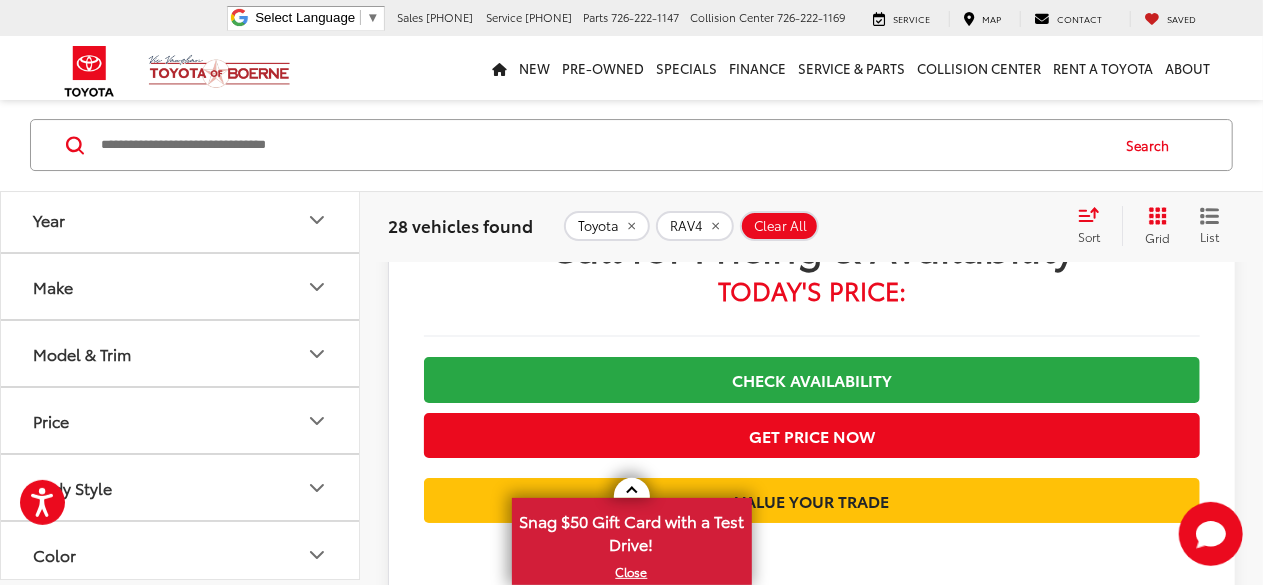scroll, scrollTop: 7224, scrollLeft: 0, axis: vertical 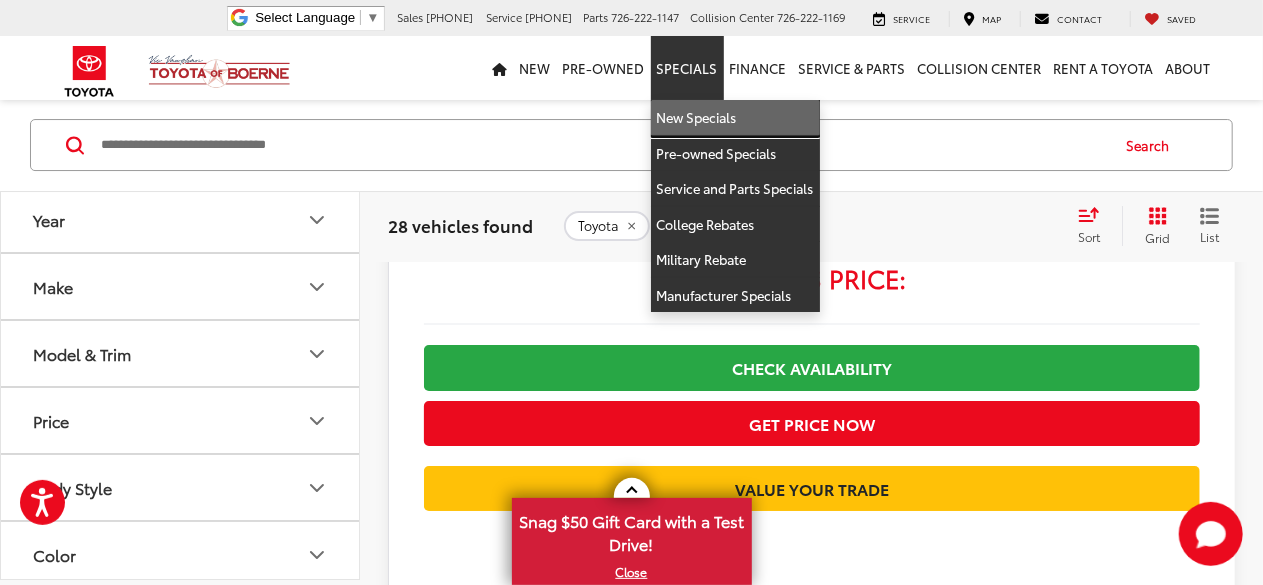 click on "New Specials" at bounding box center (735, 118) 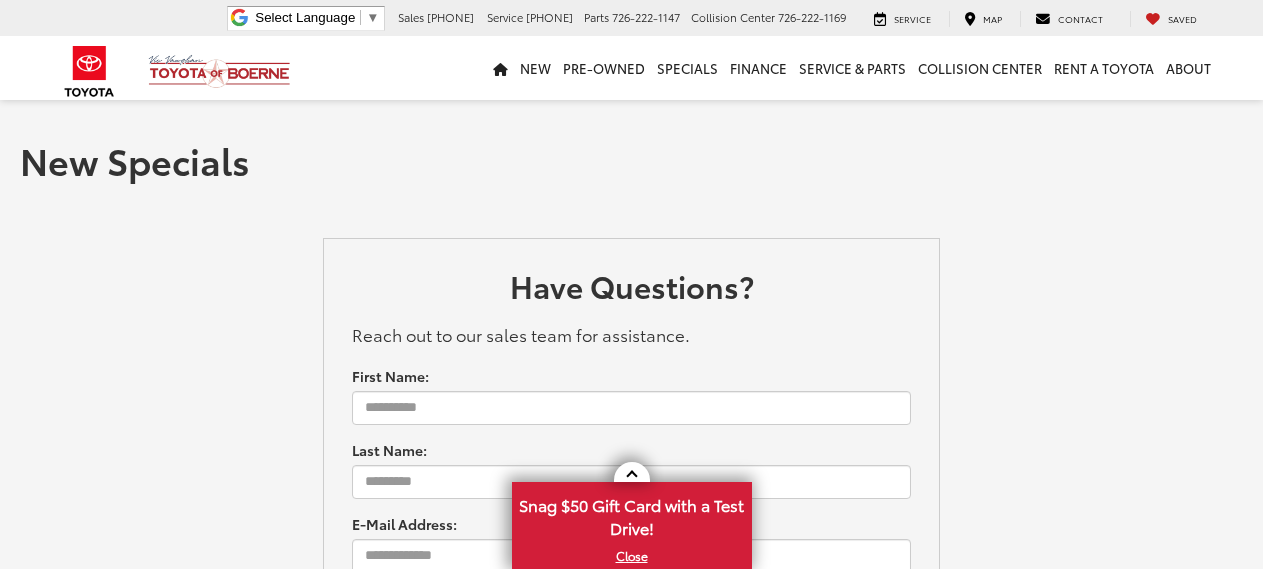 scroll, scrollTop: 0, scrollLeft: 0, axis: both 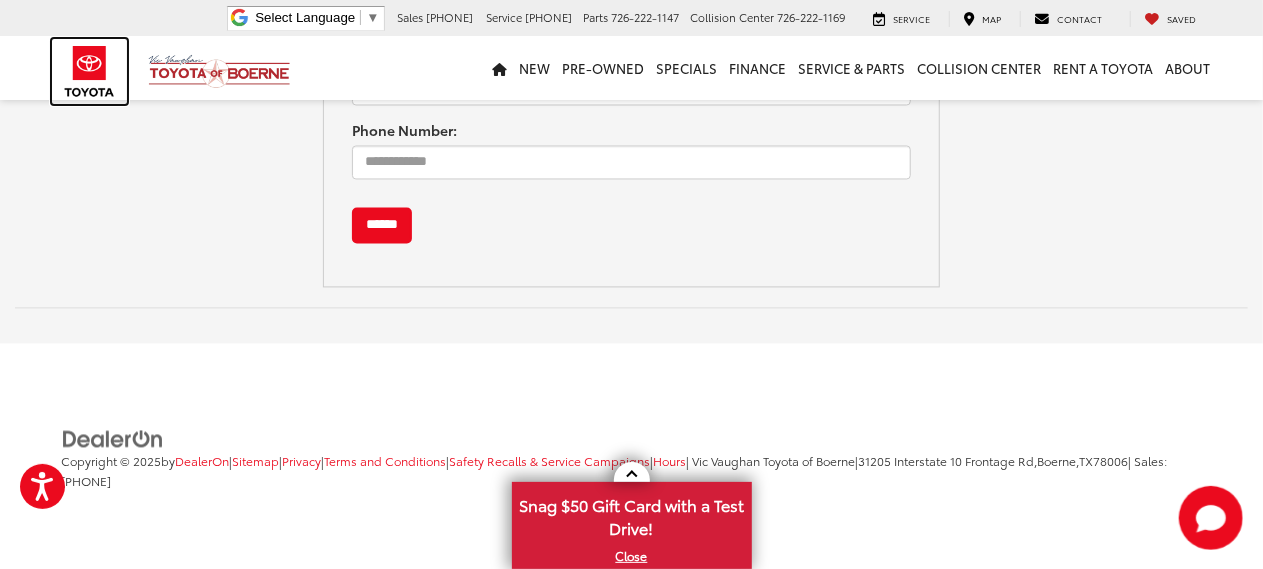 click at bounding box center [89, 71] 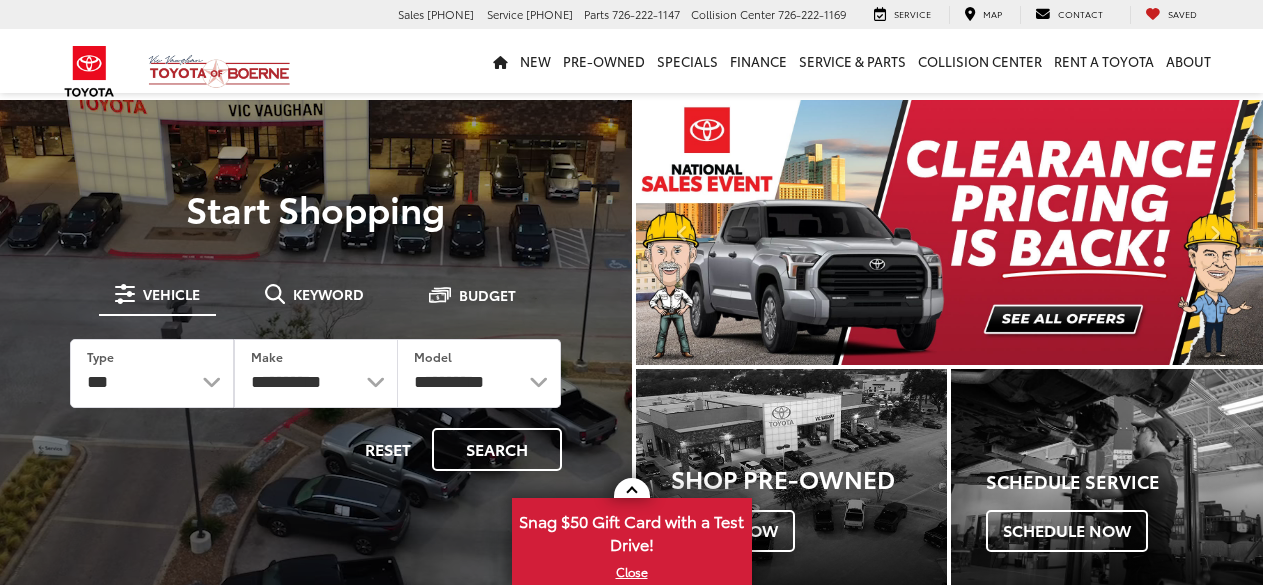 scroll, scrollTop: 0, scrollLeft: 0, axis: both 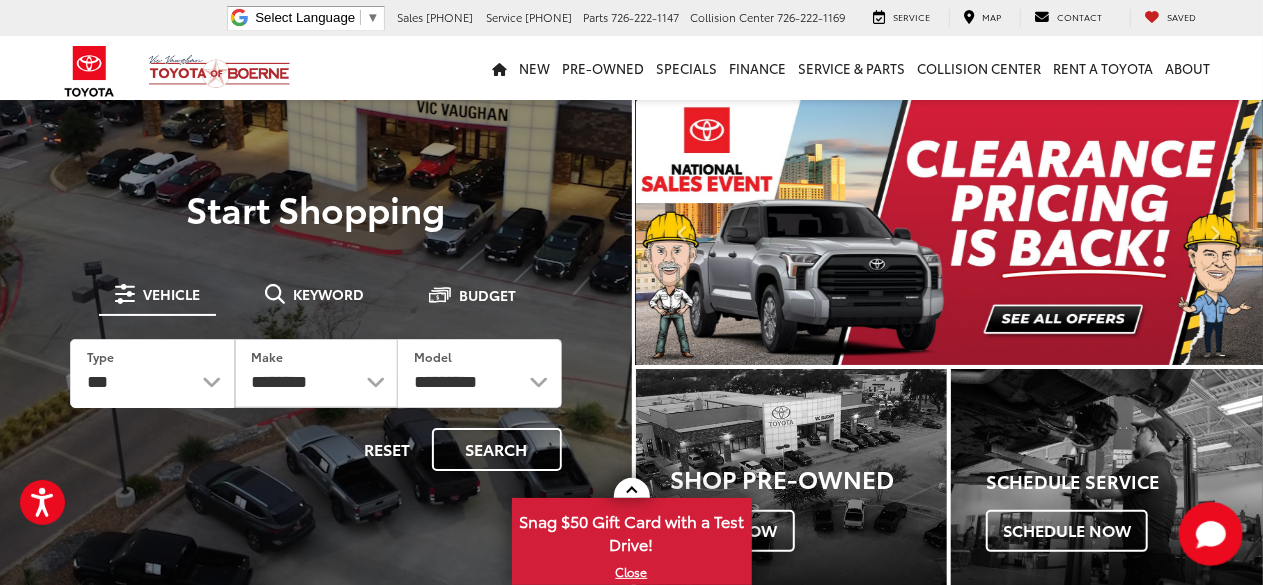 click at bounding box center (950, 232) 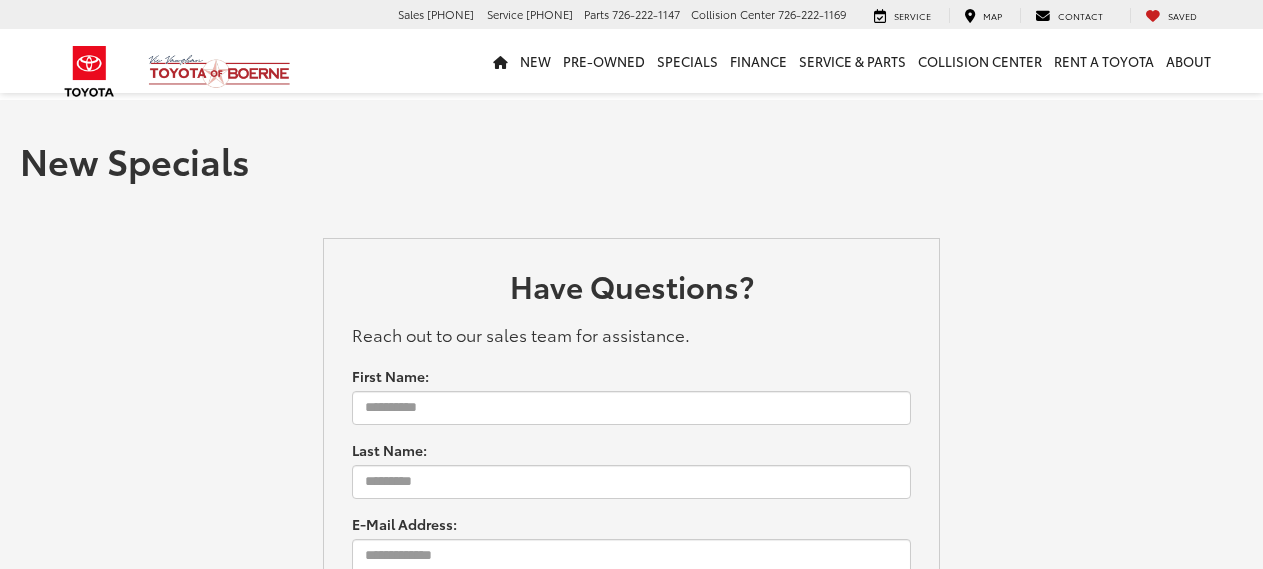 scroll, scrollTop: 0, scrollLeft: 0, axis: both 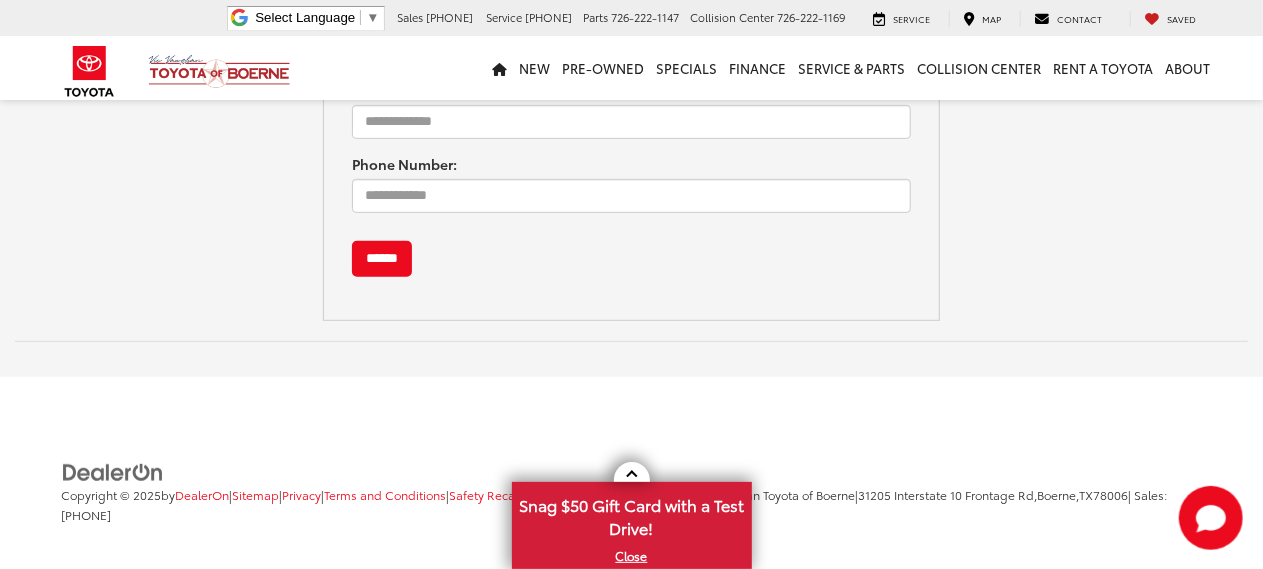 click on "Vic Vaughan Toyota of Boerne
Select Language ​ ▼
Sales
[PHONE]
Service
[PHONE]
Parts
[PHONE]
Collision Center
[PHONE]
[NUMBER] [STREET]
[CITY], [STATE] [POSTAL_CODE]
Service
Map
Contact
Saved
Saved
Vic Vaughan Toyota of Boerne
Saved
Directions
New
New Vehicles
New Specials
New Tundra Inventory
Schedule Test Drive
ToyotaCare
Toyota Safety Sense
Model Research
Toyota Reviews
Toyota Comparisons
Pre-Owned
Pre-Owned Vehicles
Pre-owned Specials
Toyota Certified Pre-Owned Vehicles" at bounding box center [631, 84] 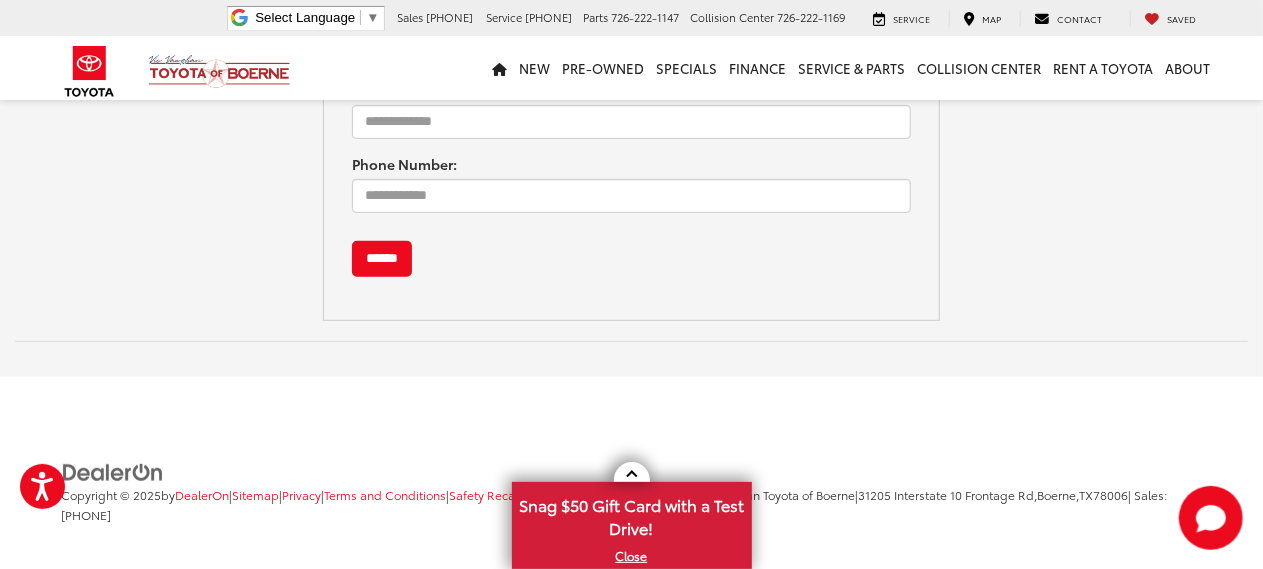 scroll, scrollTop: 0, scrollLeft: 0, axis: both 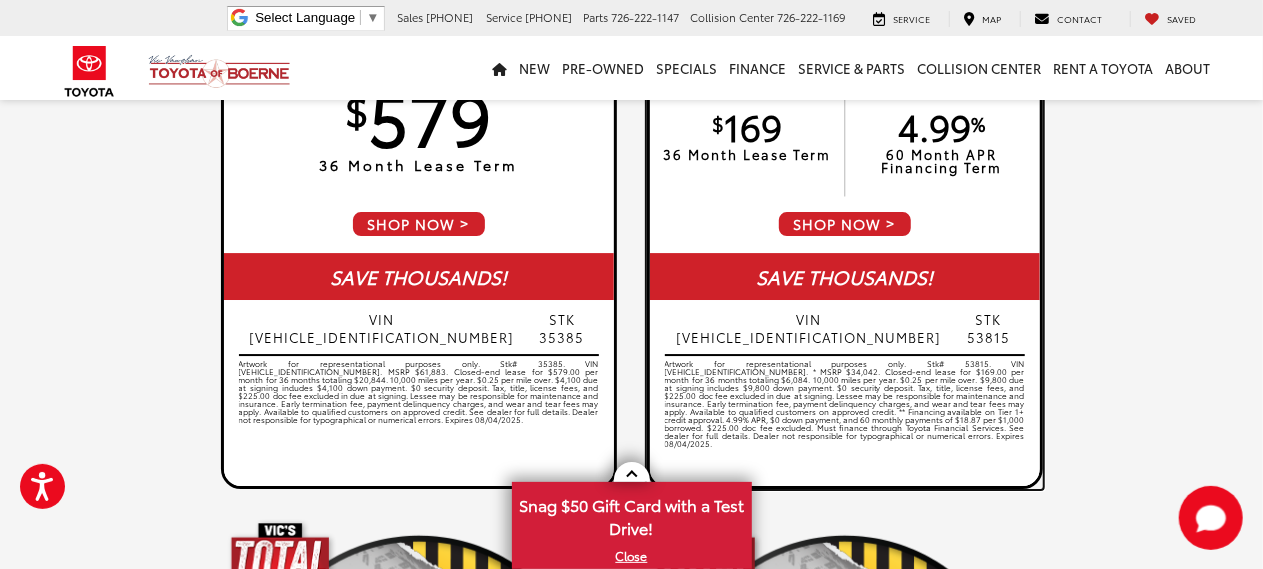 click on "MONTHLY LEASE PAYMENT *
$ 169
36 Month Lease Term
FINANCE FOR **
4.99 %
60 Month APR Financing Term" at bounding box center [845, 117] 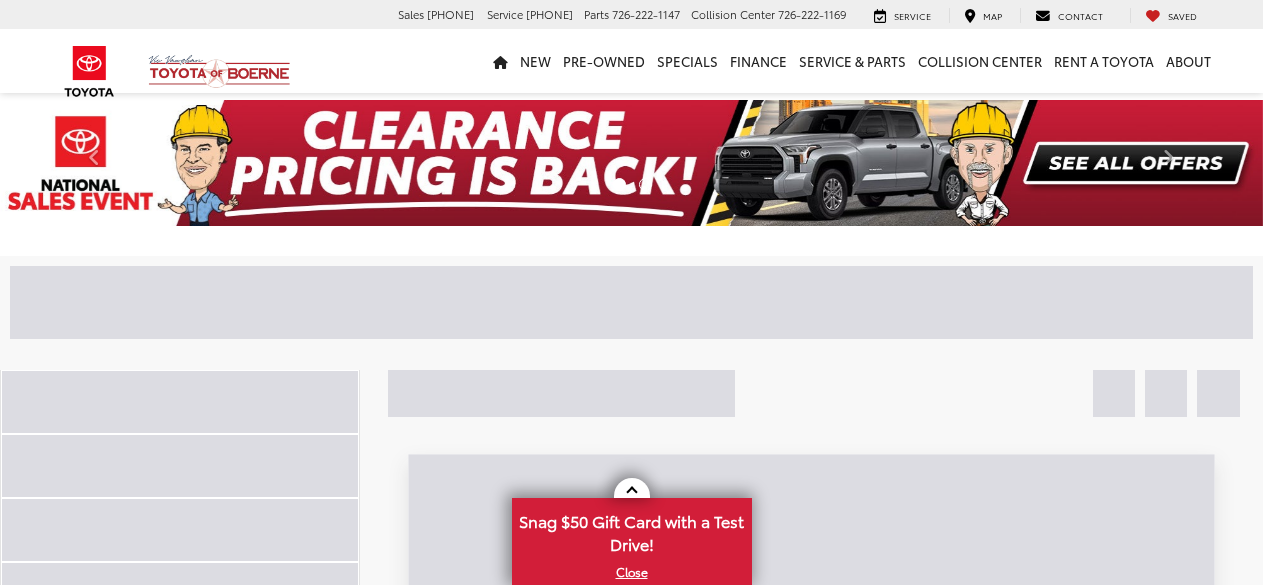 scroll, scrollTop: 0, scrollLeft: 0, axis: both 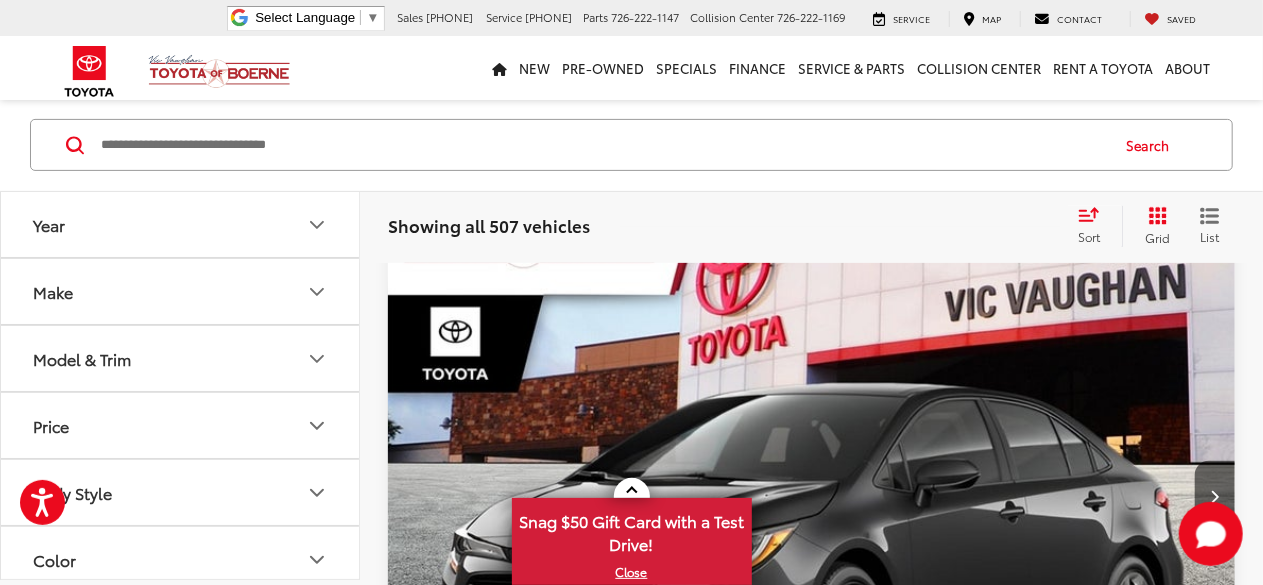 drag, startPoint x: 1270, startPoint y: 52, endPoint x: 1279, endPoint y: 77, distance: 26.57066 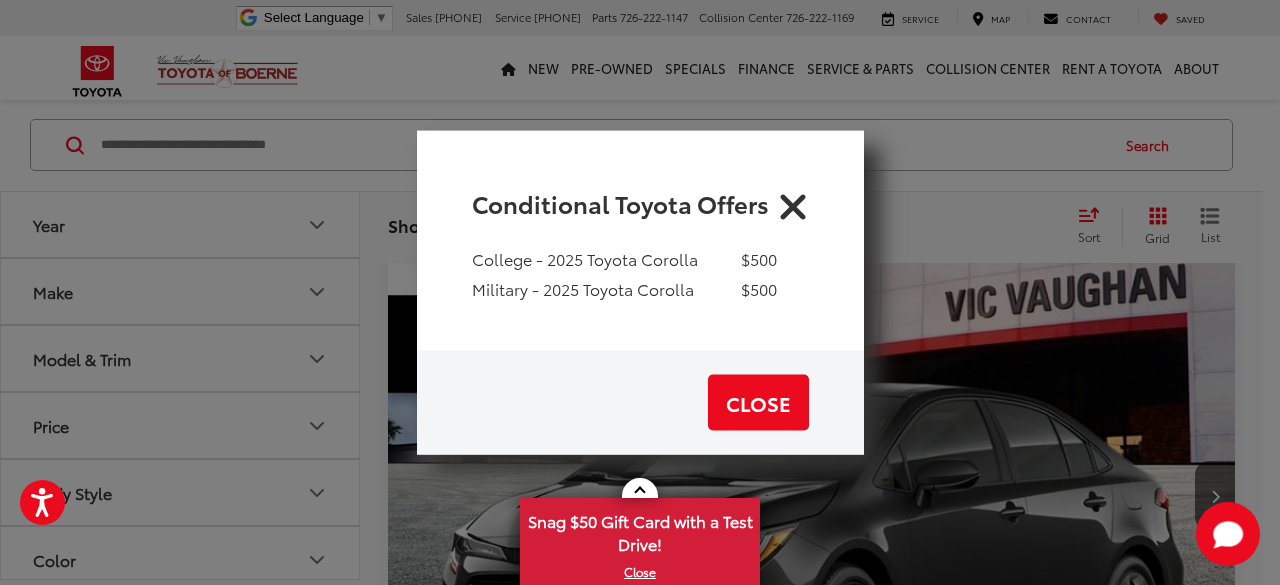 click at bounding box center (793, 202) 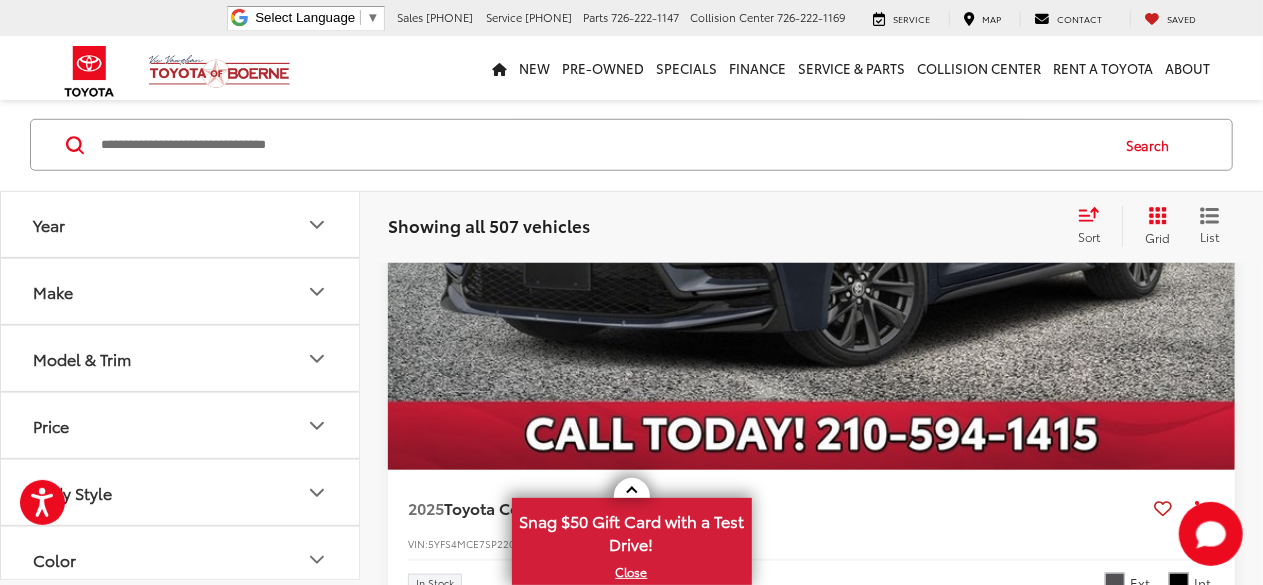 scroll, scrollTop: 8132, scrollLeft: 0, axis: vertical 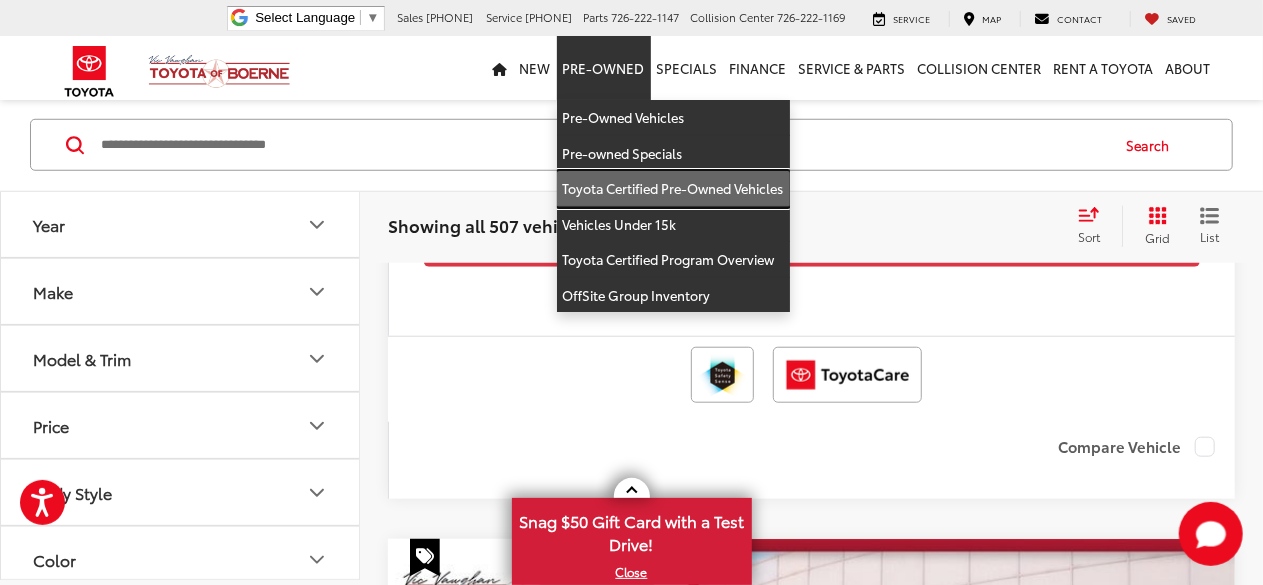 click on "Toyota Certified Pre-Owned Vehicles" at bounding box center (673, 189) 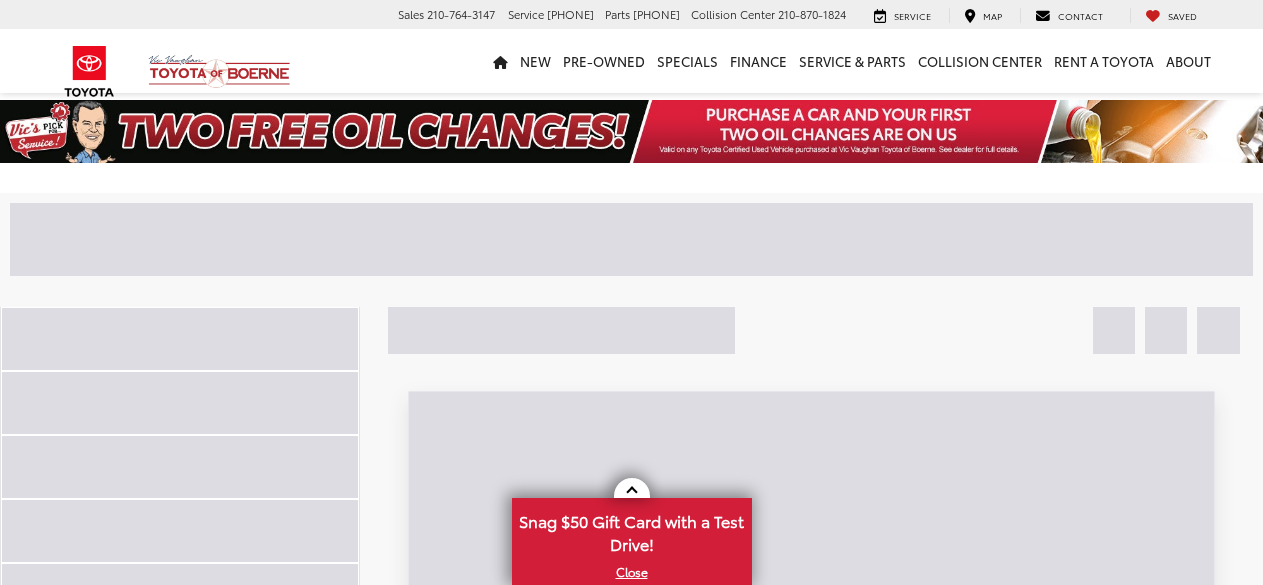 scroll, scrollTop: 0, scrollLeft: 0, axis: both 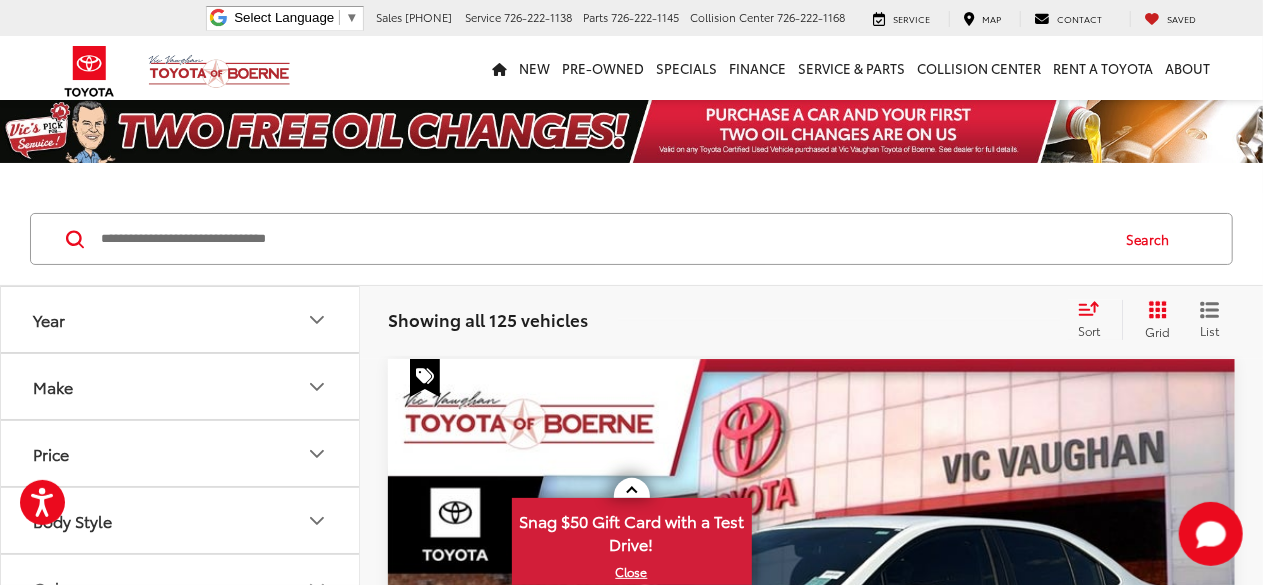 click 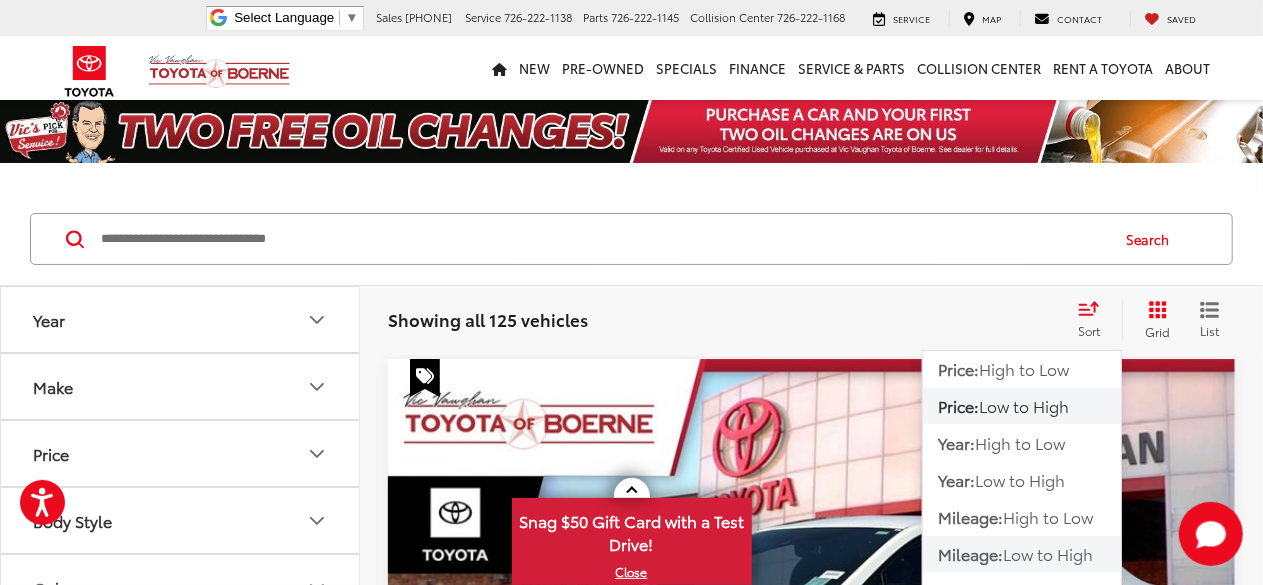 click on "Mileage:" at bounding box center [970, 553] 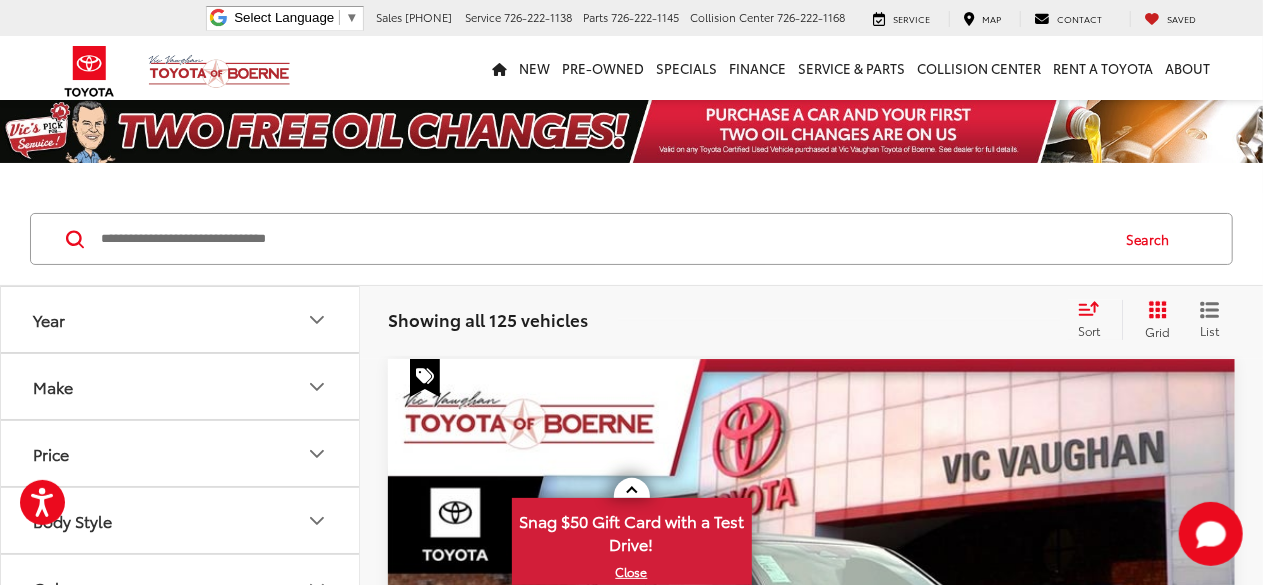 scroll, scrollTop: 512, scrollLeft: 0, axis: vertical 